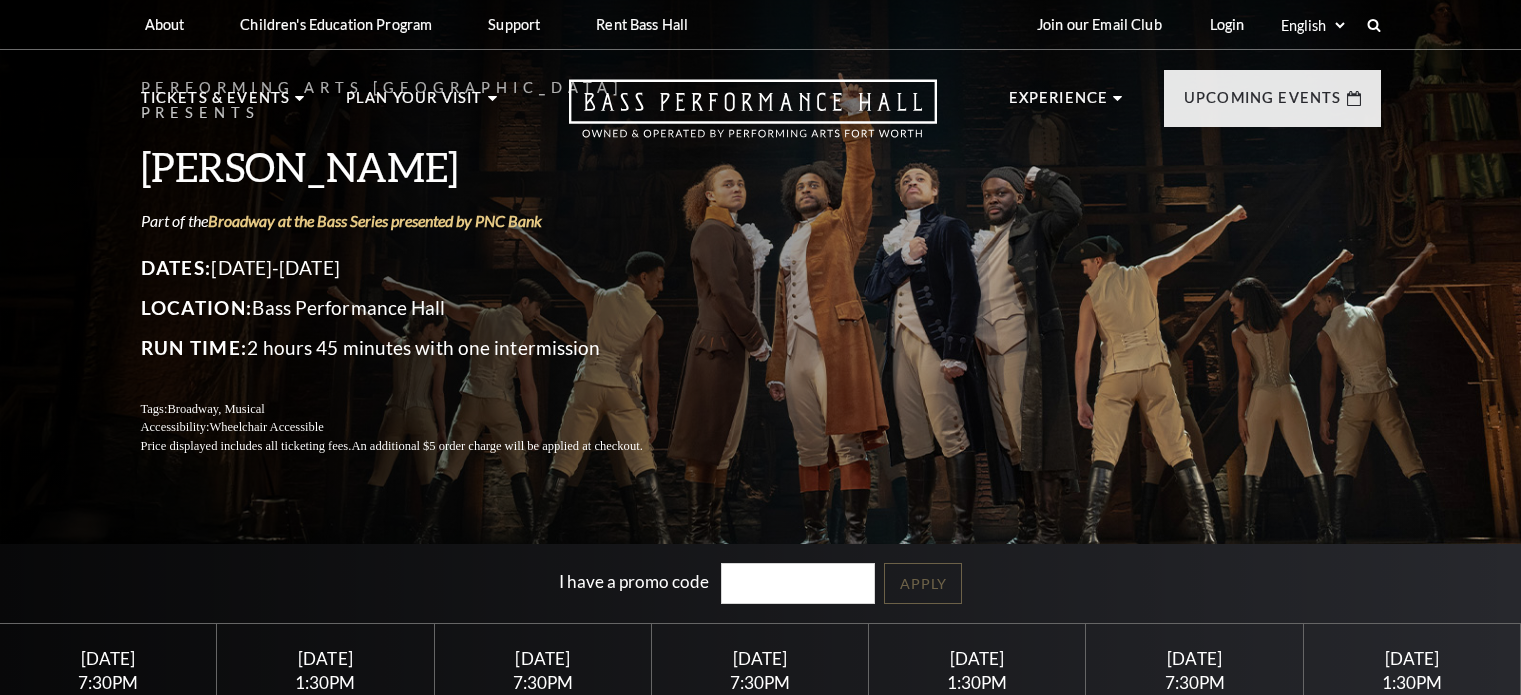scroll, scrollTop: 0, scrollLeft: 0, axis: both 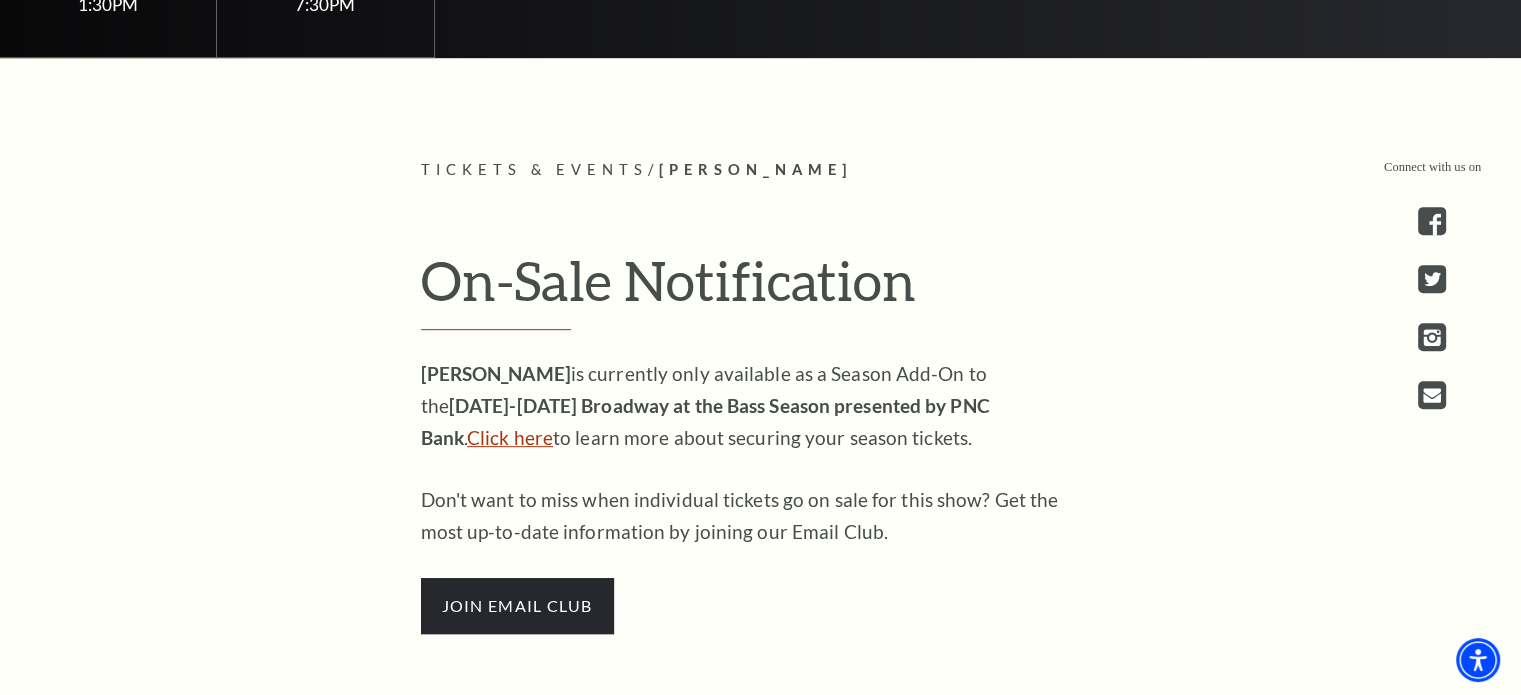 click on "Click here" at bounding box center [510, 437] 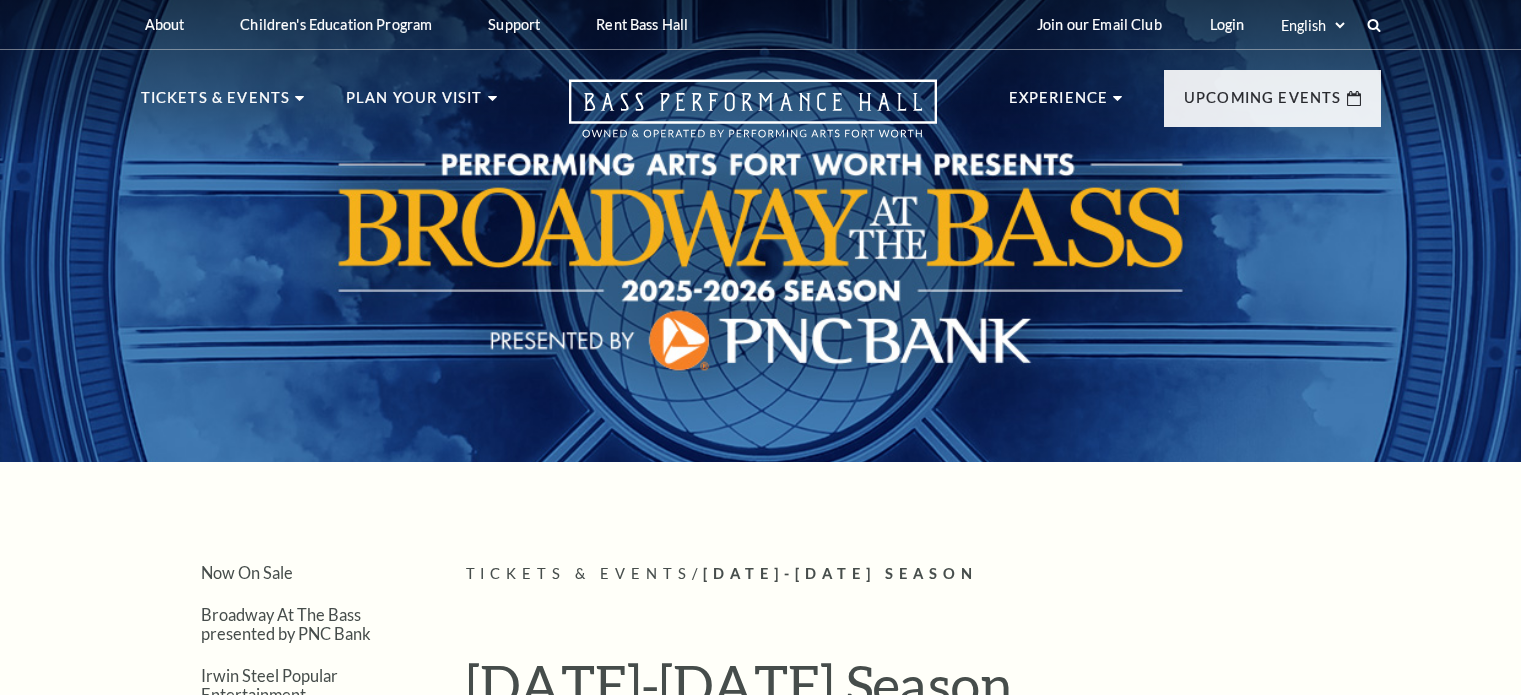 scroll, scrollTop: 0, scrollLeft: 0, axis: both 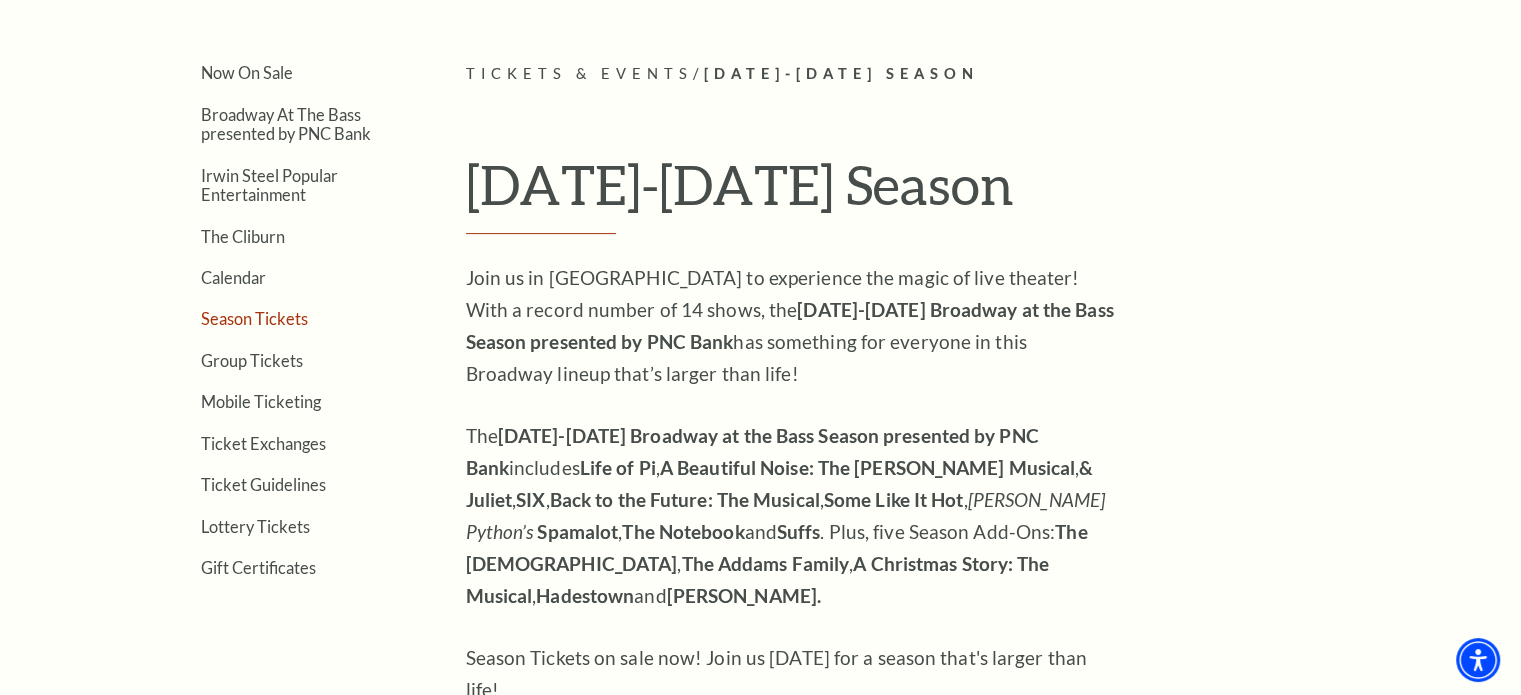 click on "Season Tickets" at bounding box center [254, 318] 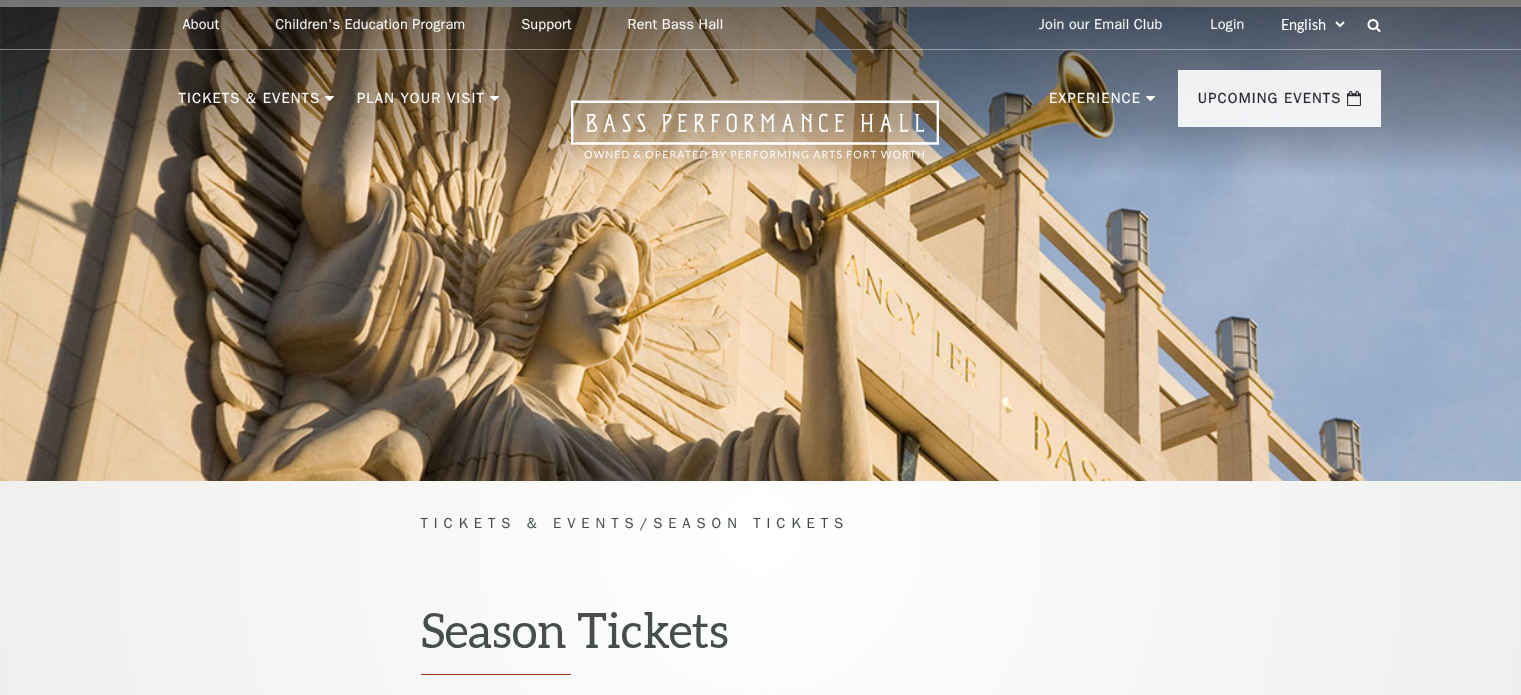 scroll, scrollTop: 0, scrollLeft: 0, axis: both 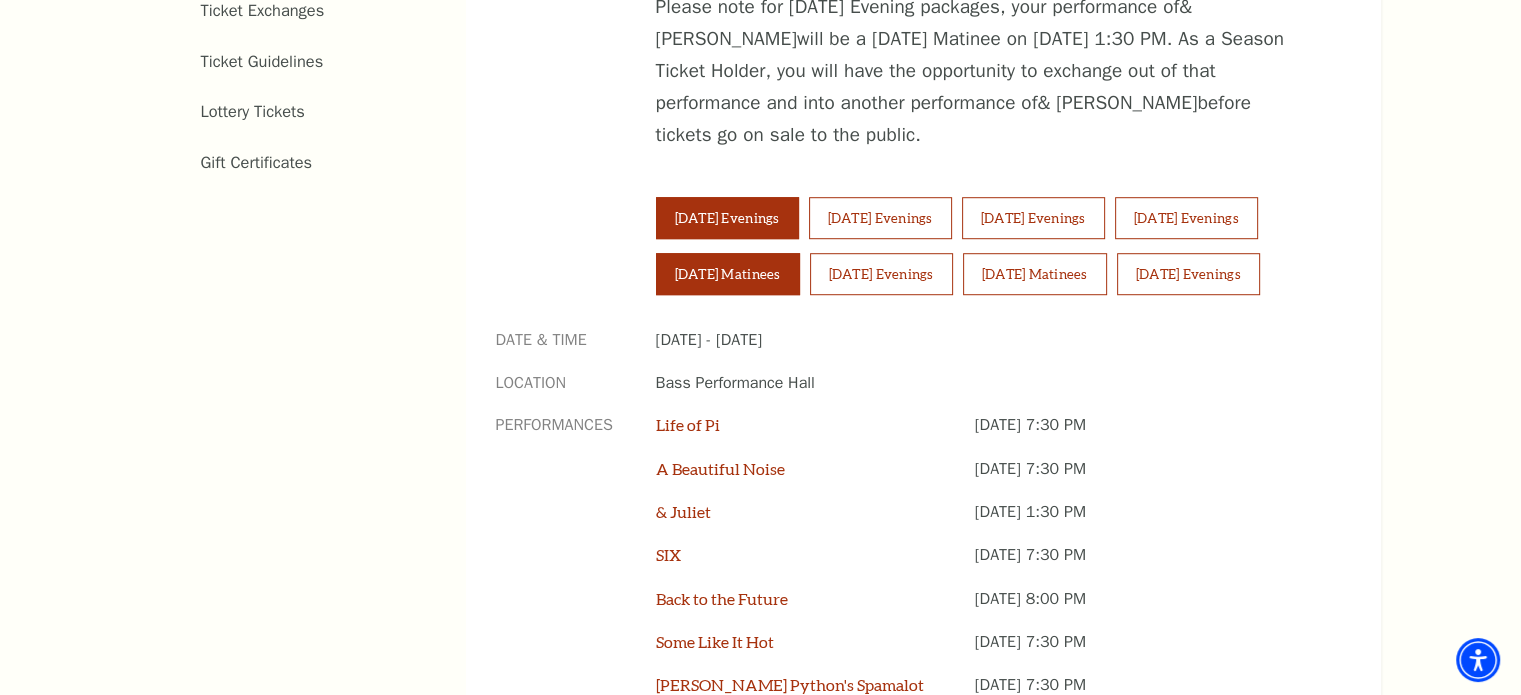 click on "Saturday Matinees" at bounding box center (728, 274) 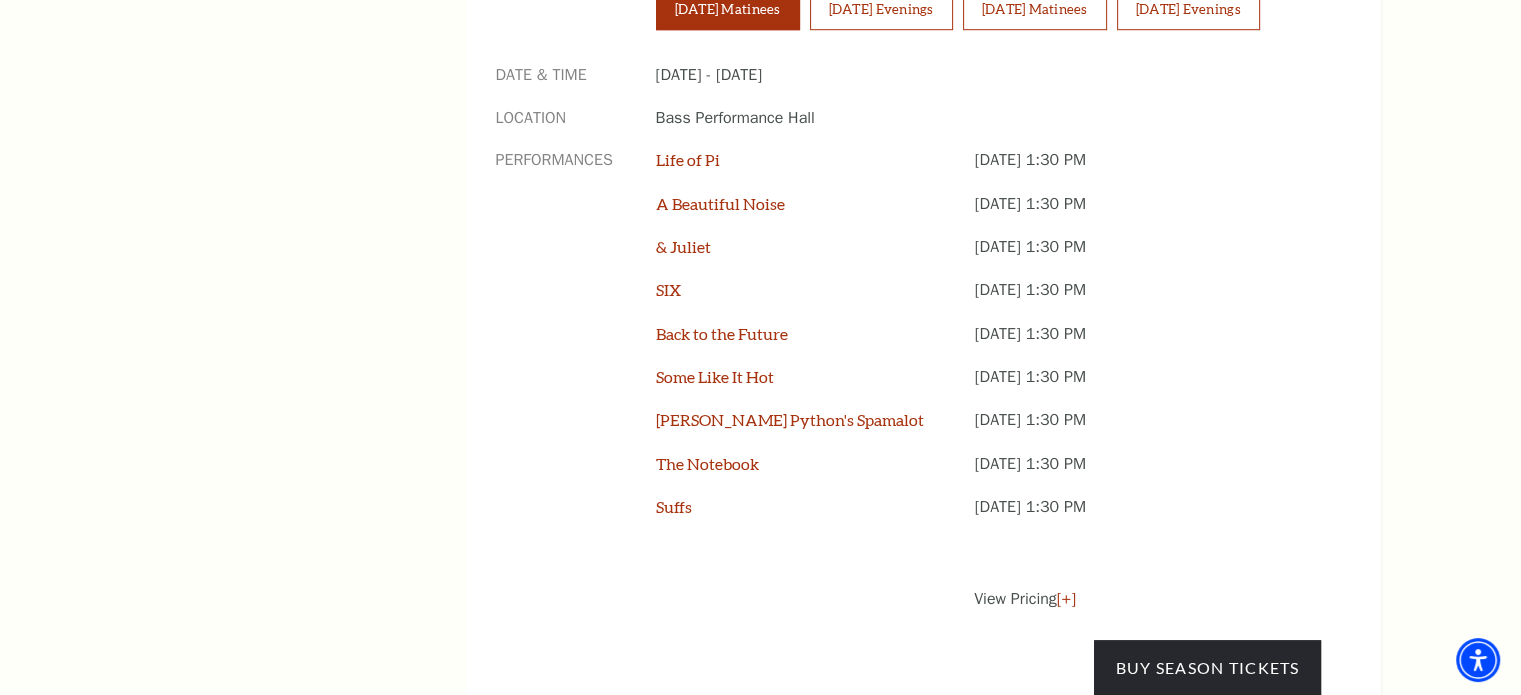 scroll, scrollTop: 1600, scrollLeft: 0, axis: vertical 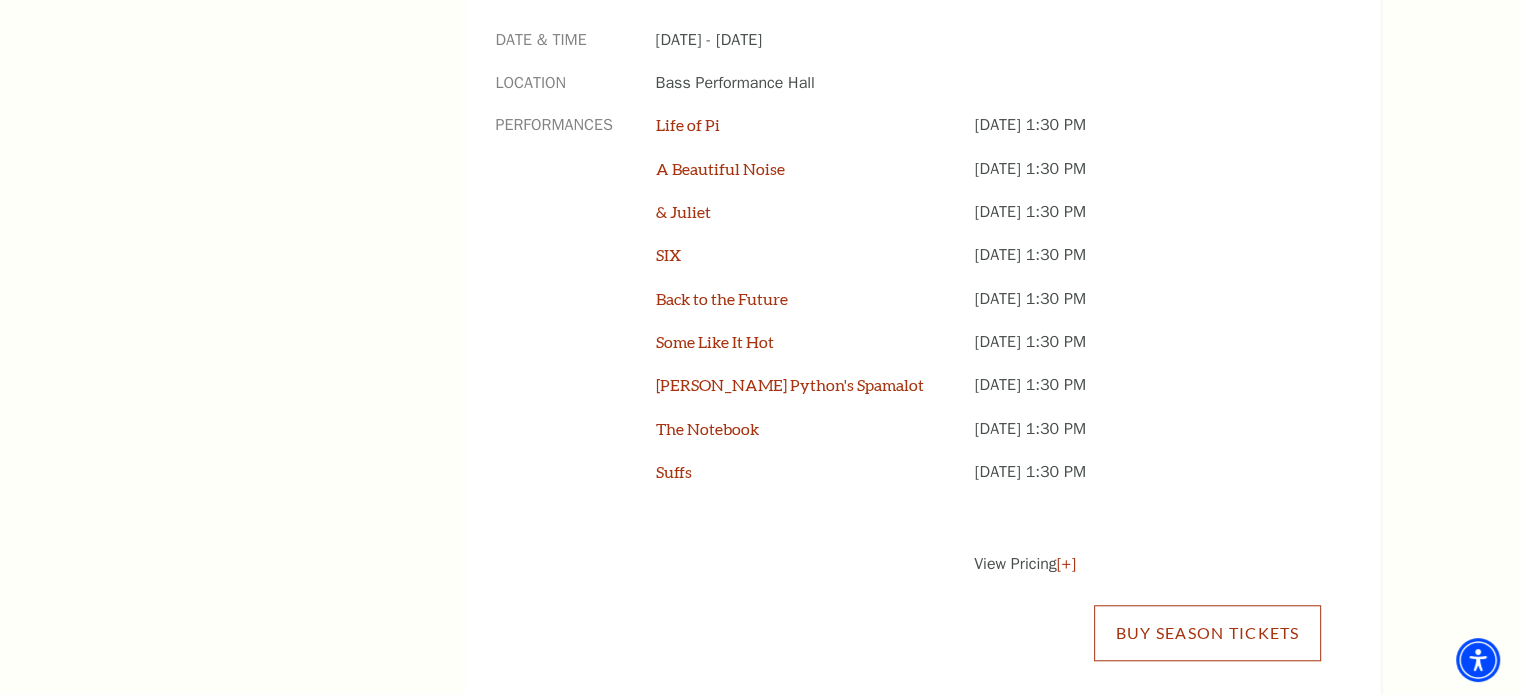 click on "Buy Season Tickets" at bounding box center [1207, 633] 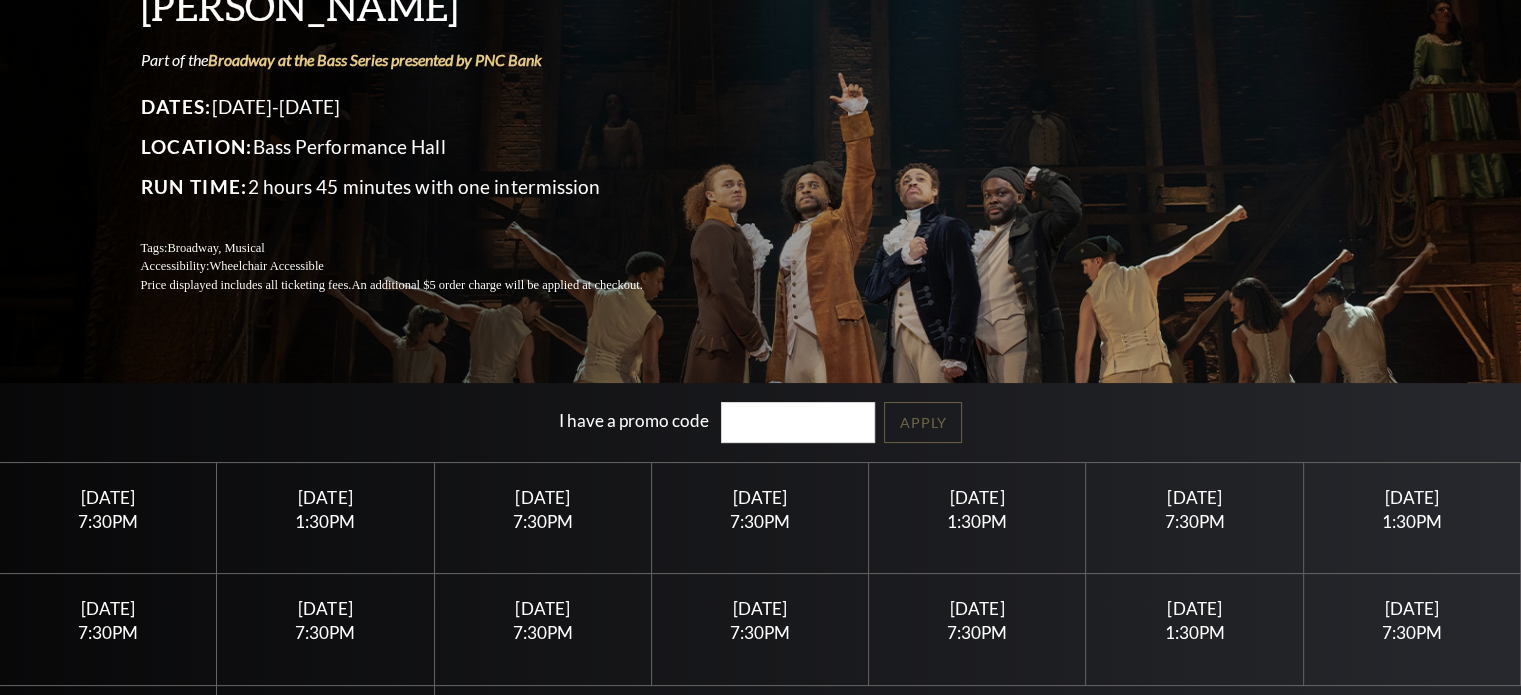 scroll, scrollTop: 361, scrollLeft: 0, axis: vertical 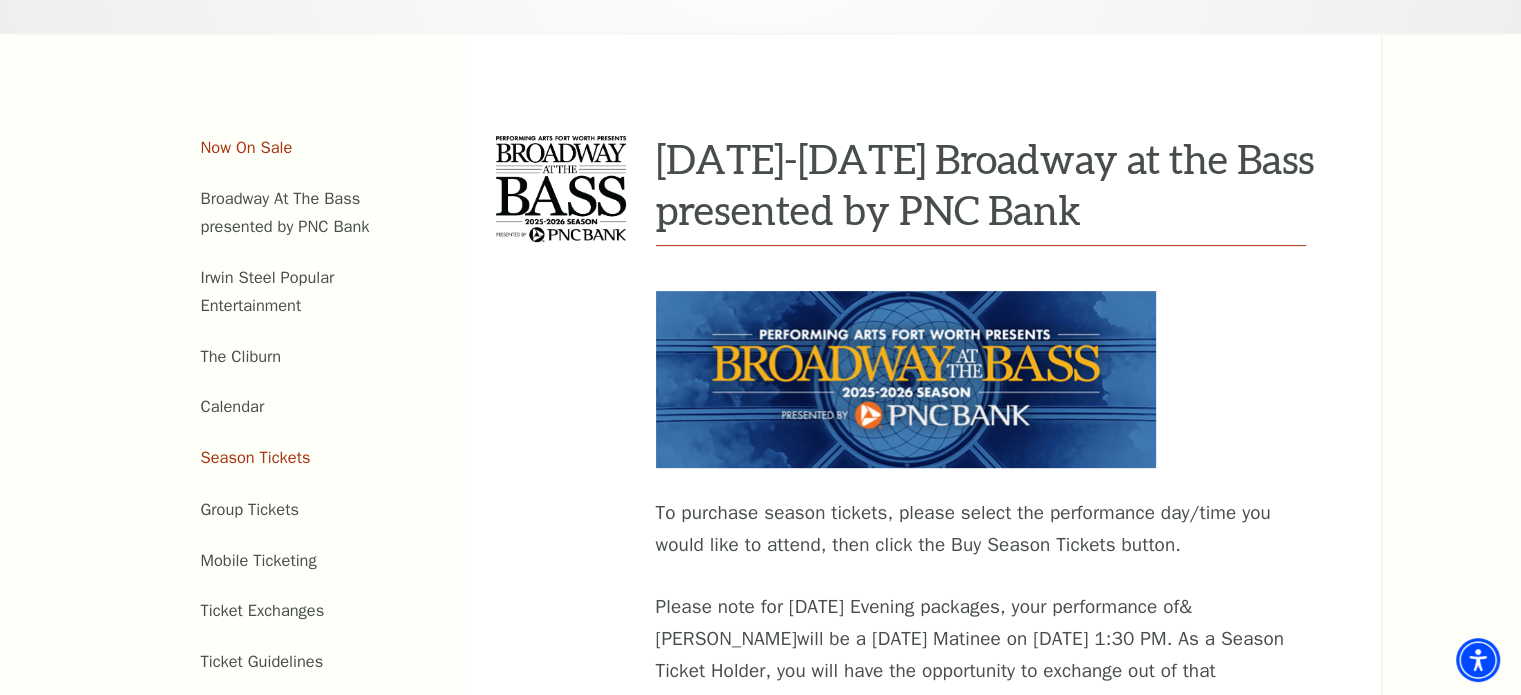 click on "Now On Sale" at bounding box center (247, 147) 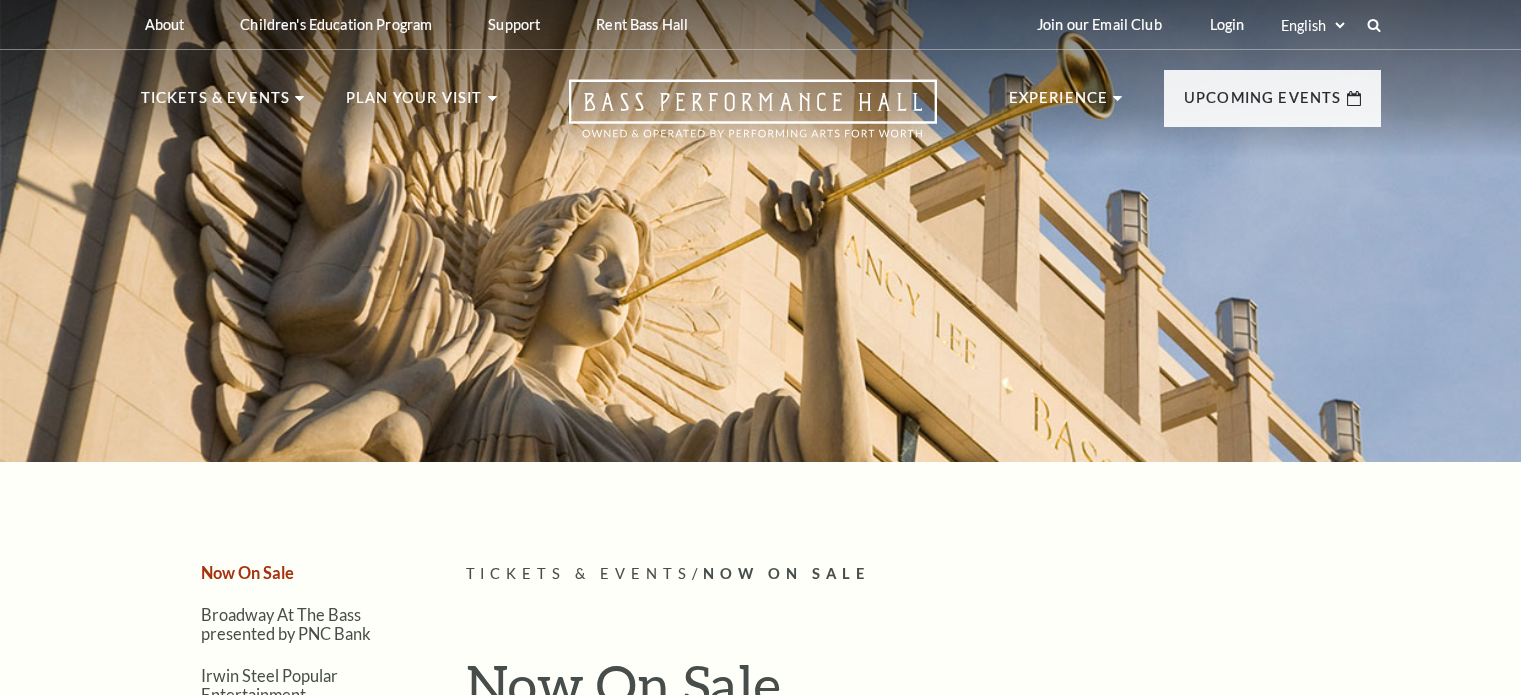 scroll, scrollTop: 0, scrollLeft: 0, axis: both 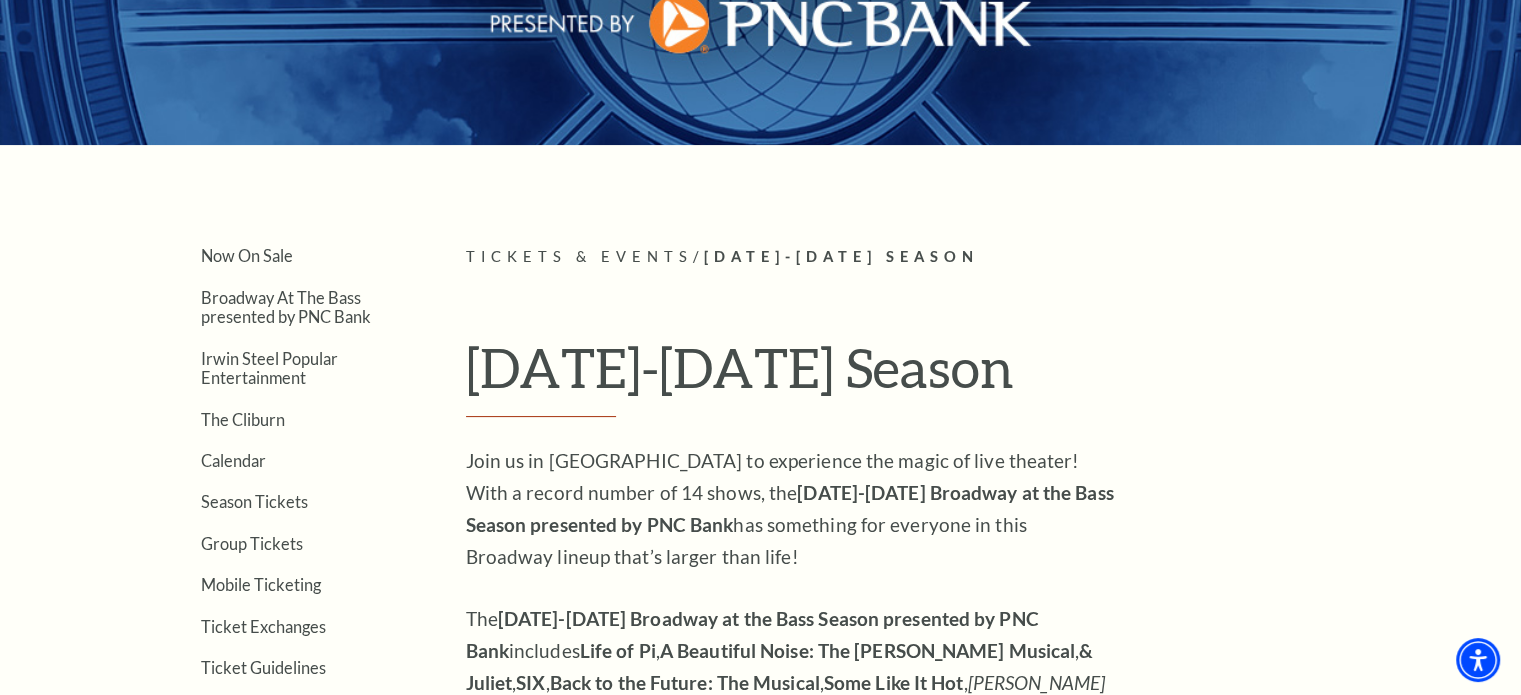 click on "Now On Sale
Broadway At The Bass presented by PNC Bank
Irwin Steel Popular Entertainment
The Cliburn
Calendar
Season Tickets
Group Tickets
Mobile Ticketing
Ticket Exchanges
Ticket Guidelines
Lottery Tickets
Gift Certificates" at bounding box center (273, 502) 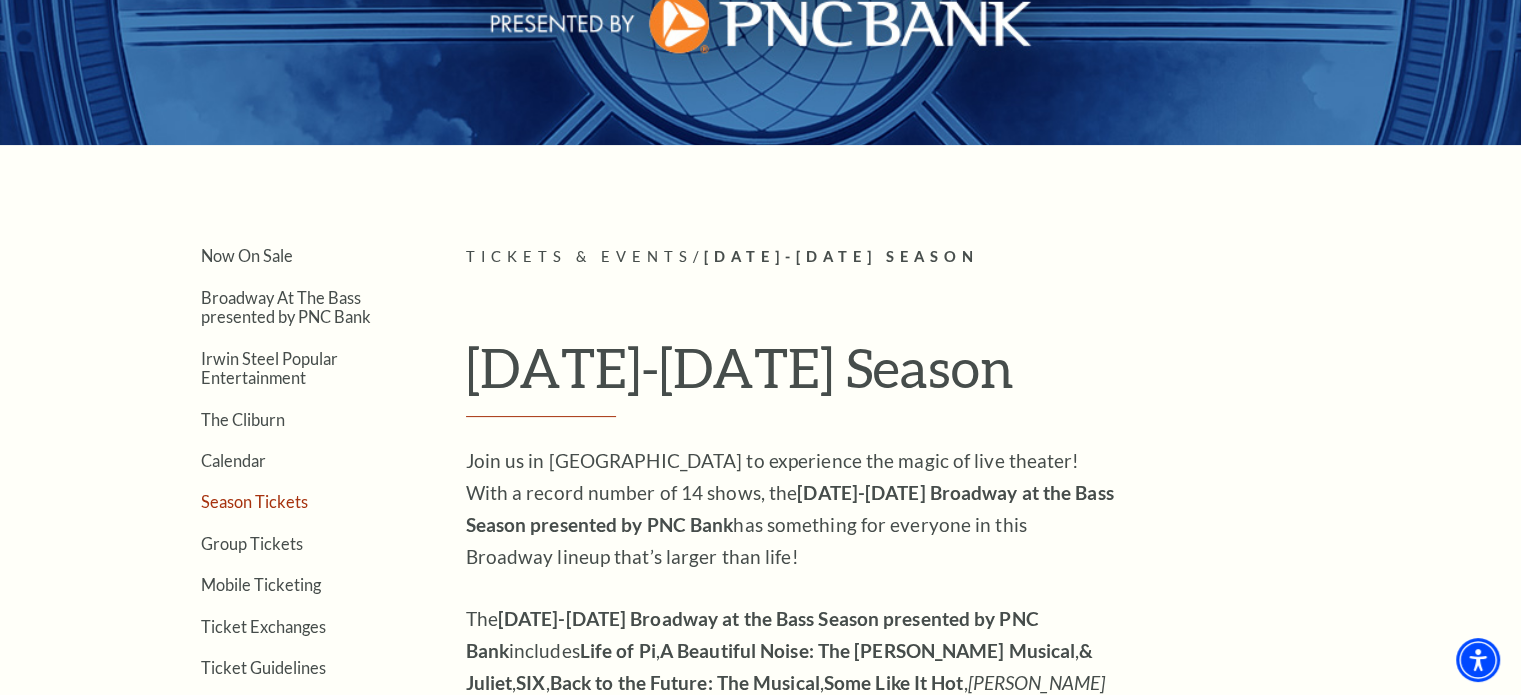 click on "Season Tickets" at bounding box center (254, 501) 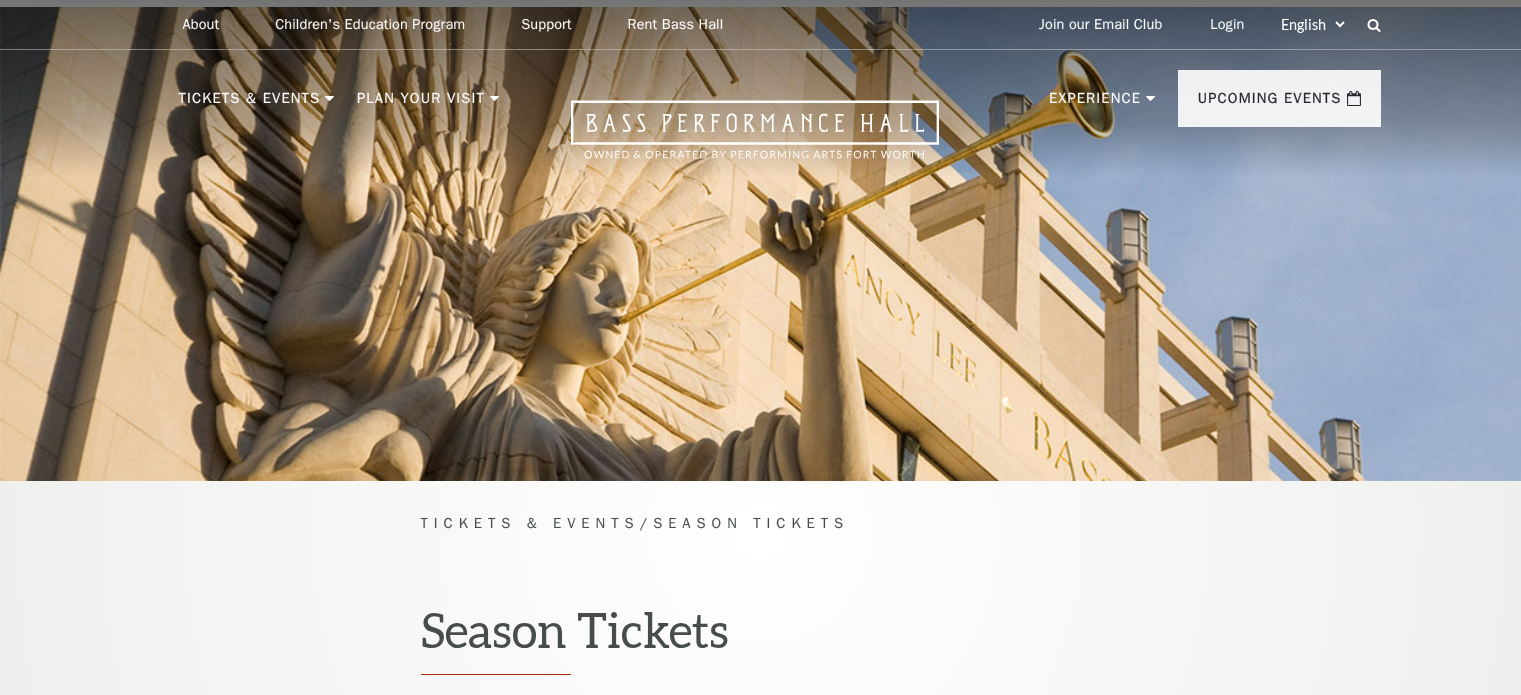 scroll, scrollTop: 0, scrollLeft: 0, axis: both 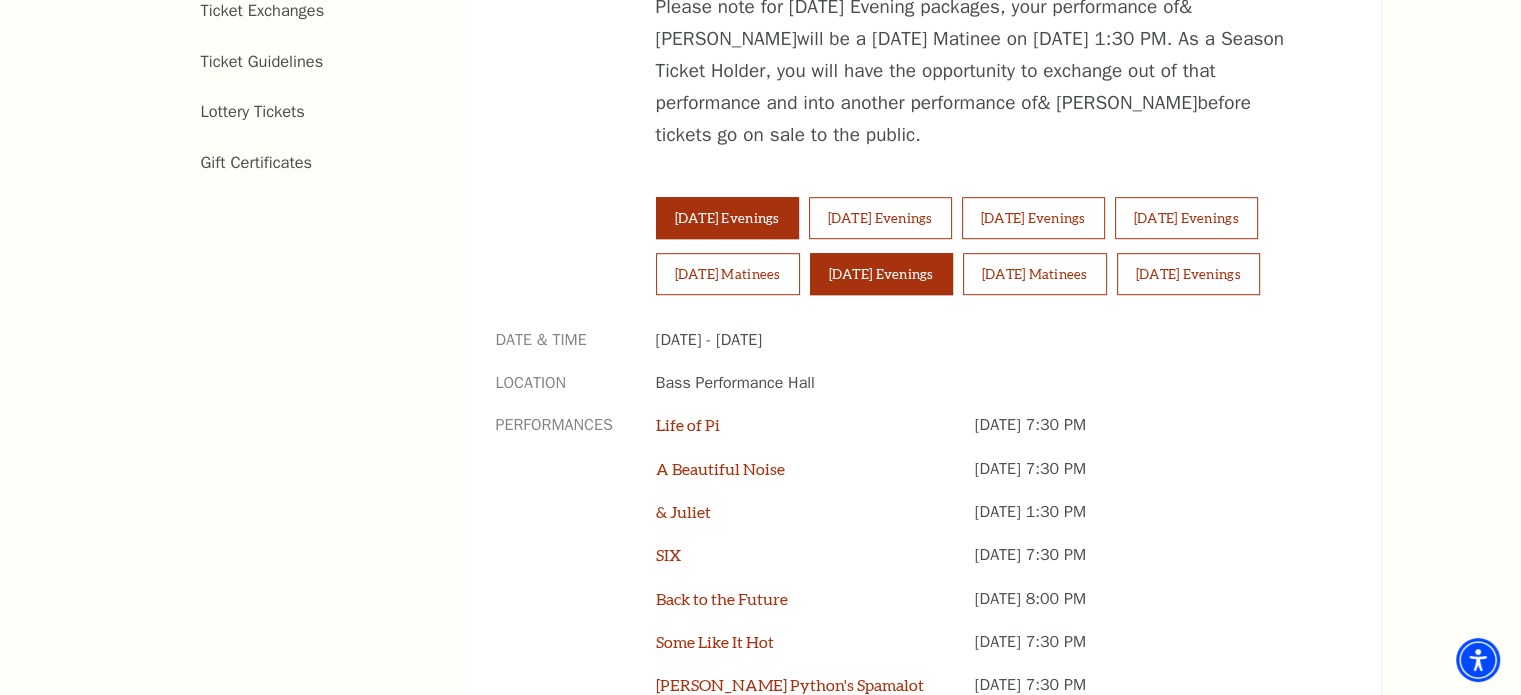 click on "[DATE] Evenings" at bounding box center (881, 274) 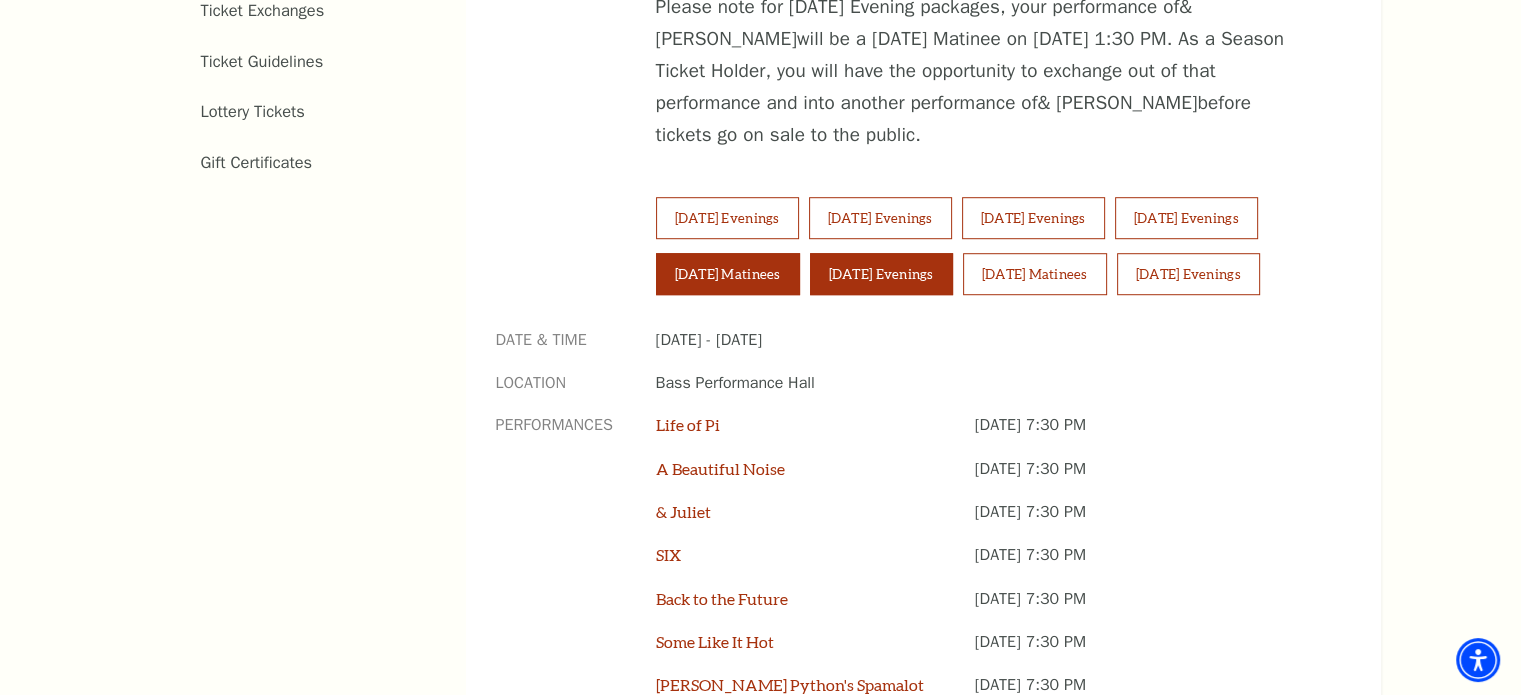 click on "[DATE] Matinees" at bounding box center [728, 274] 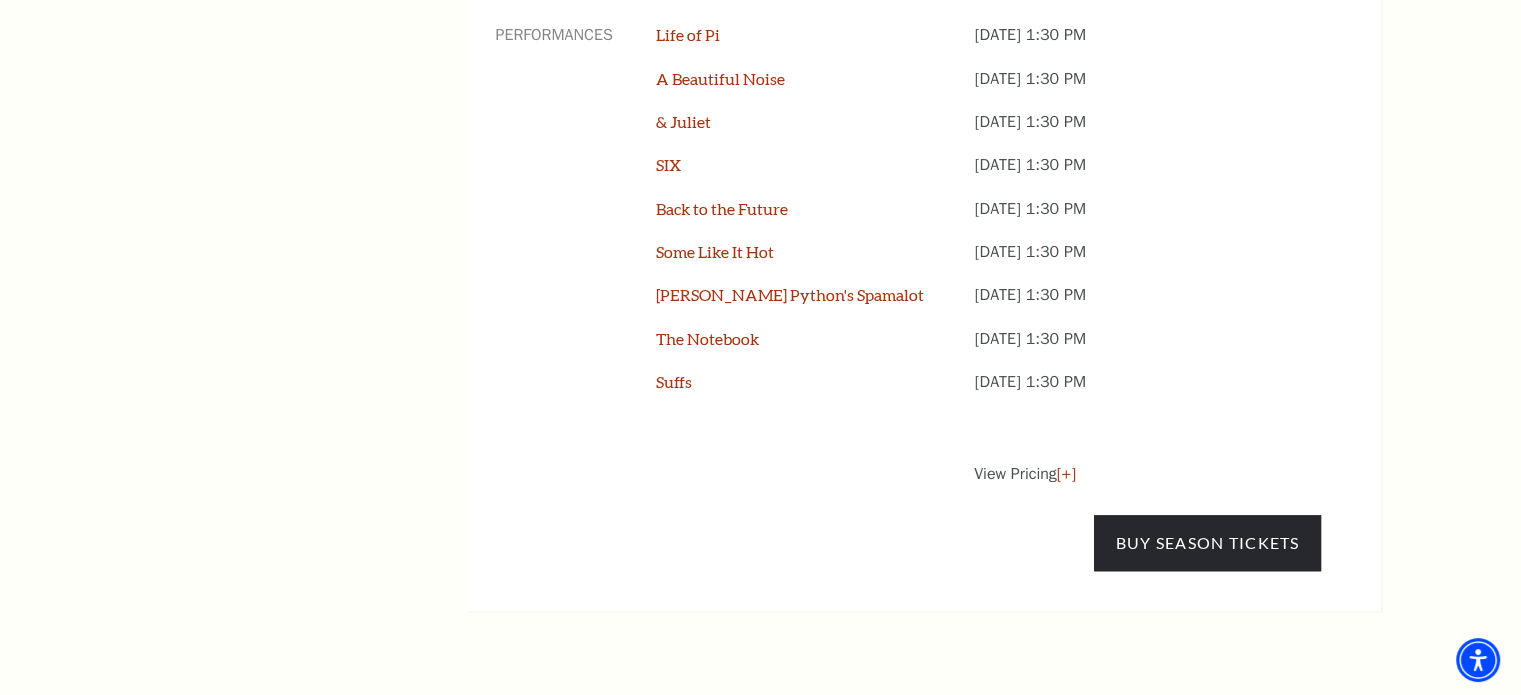 scroll, scrollTop: 1800, scrollLeft: 0, axis: vertical 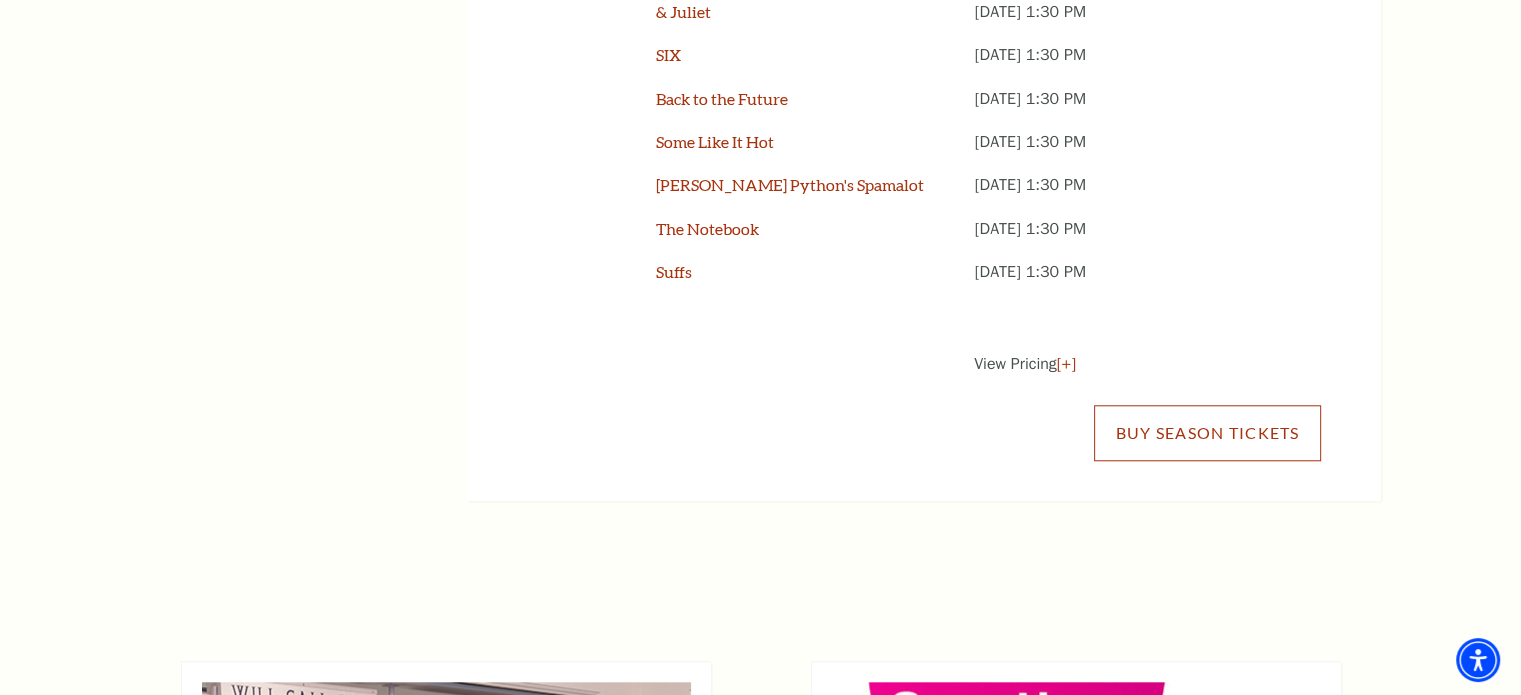 click on "Buy Season Tickets" at bounding box center [1207, 433] 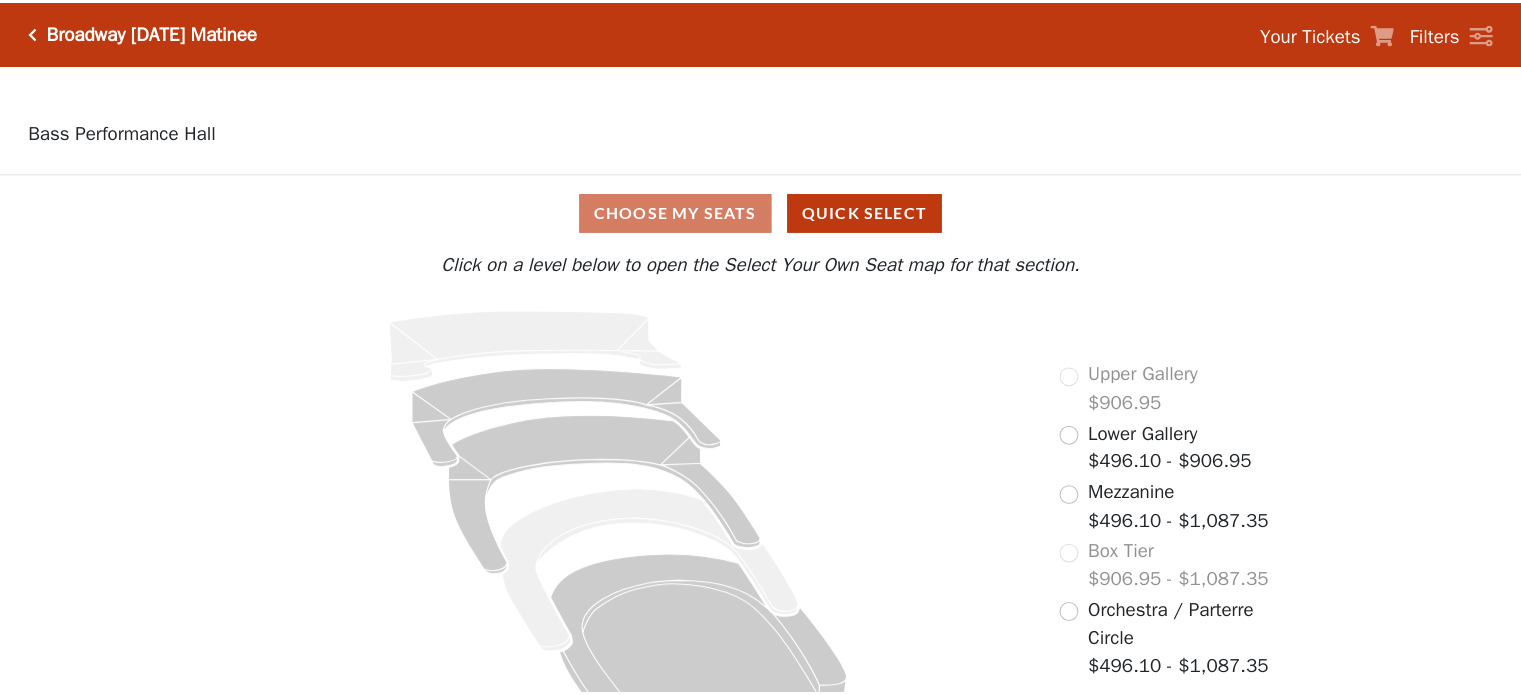 scroll, scrollTop: 0, scrollLeft: 0, axis: both 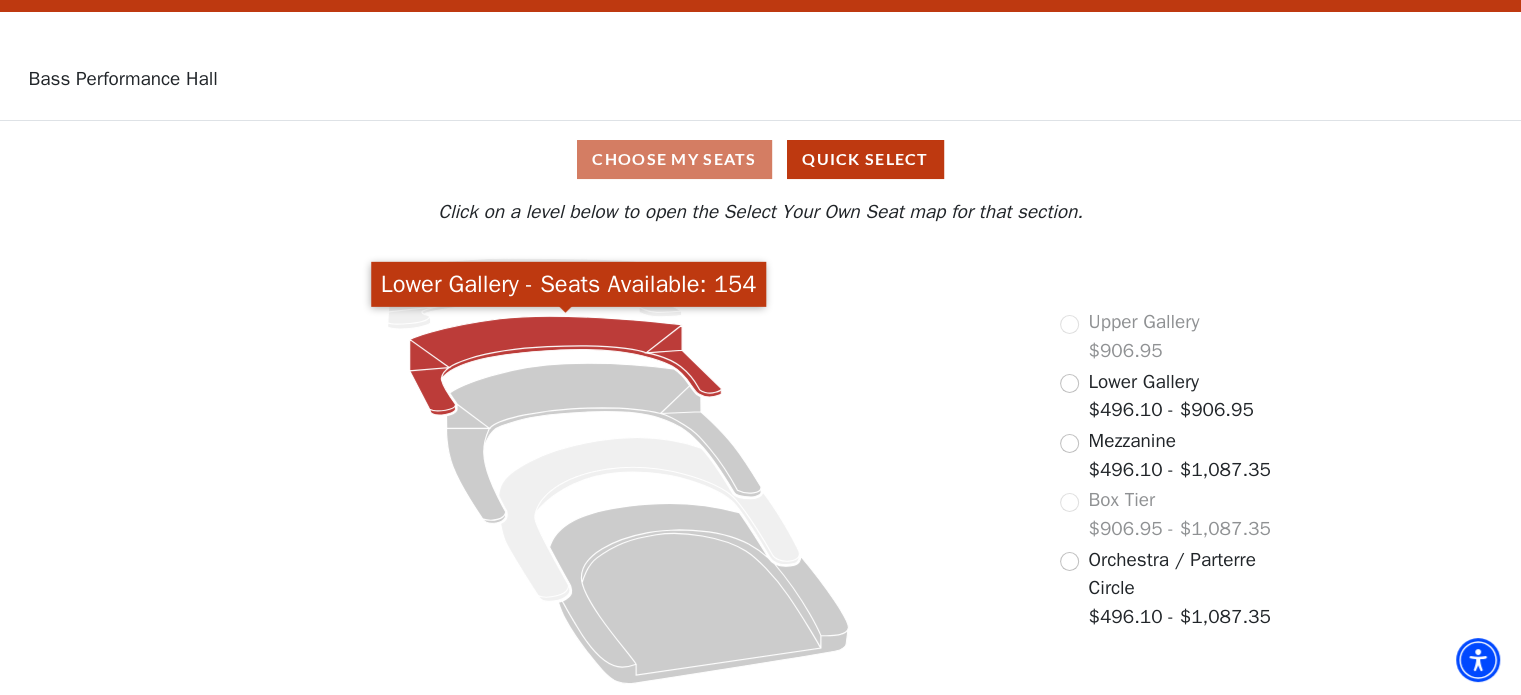 click 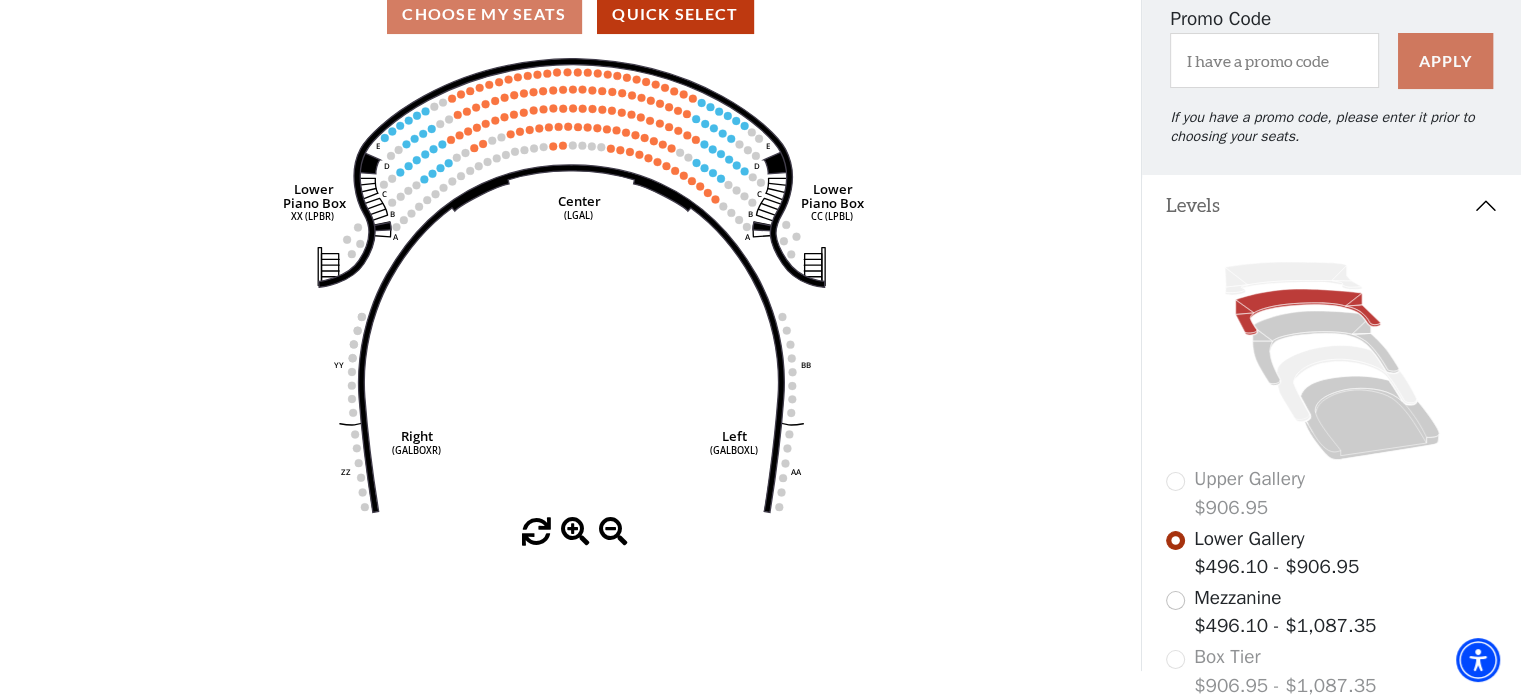 scroll, scrollTop: 200, scrollLeft: 0, axis: vertical 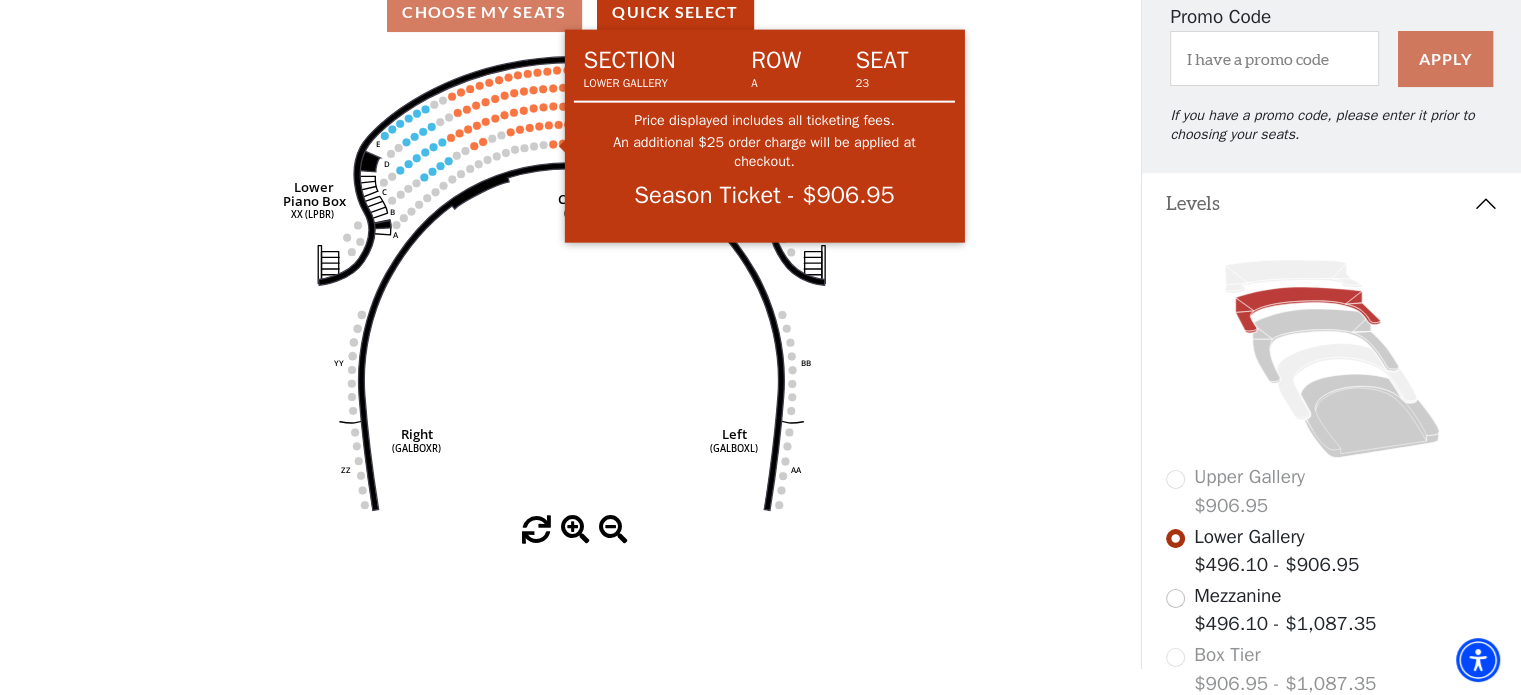 click 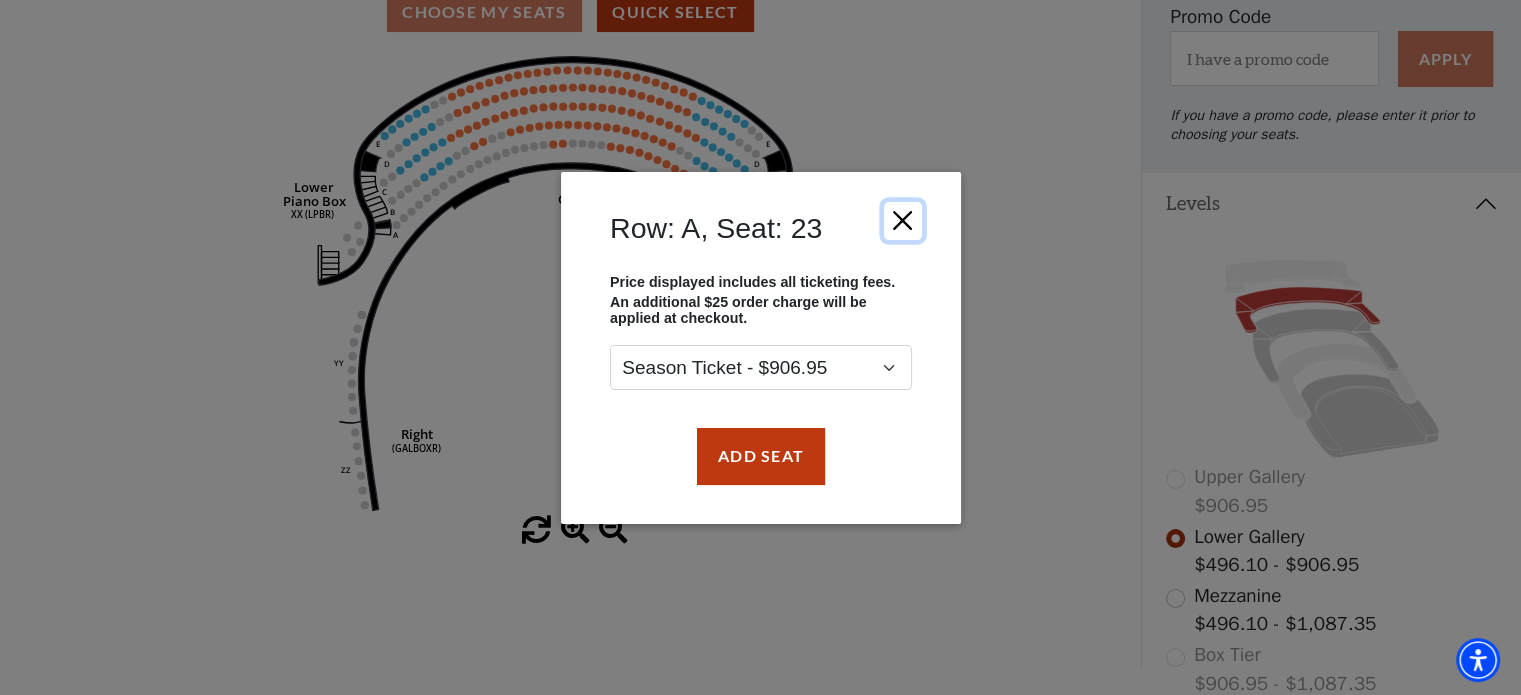 click at bounding box center [902, 220] 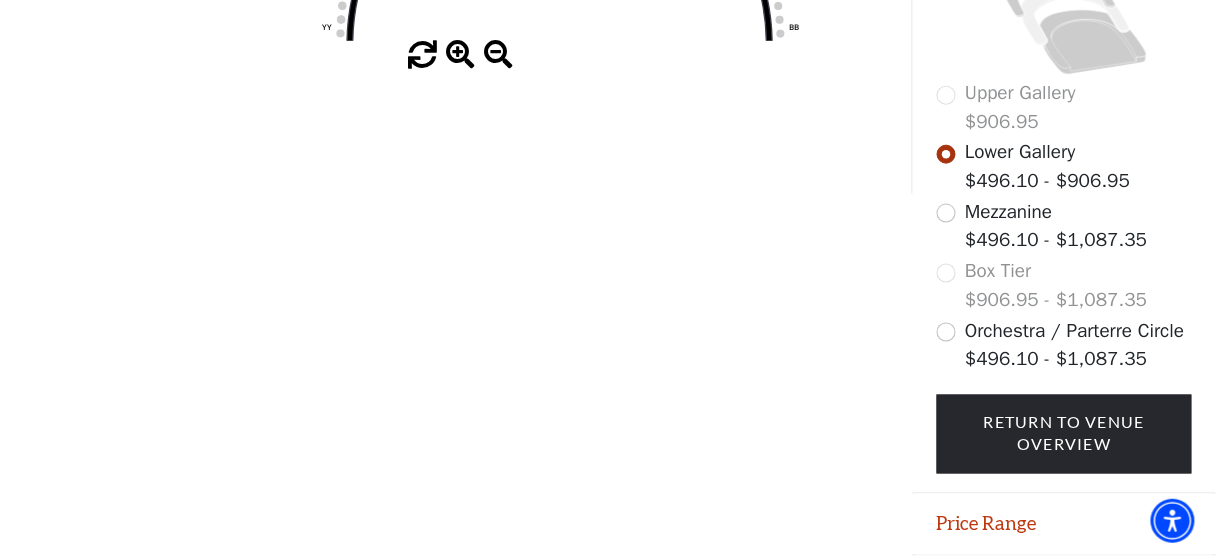 scroll, scrollTop: 622, scrollLeft: 0, axis: vertical 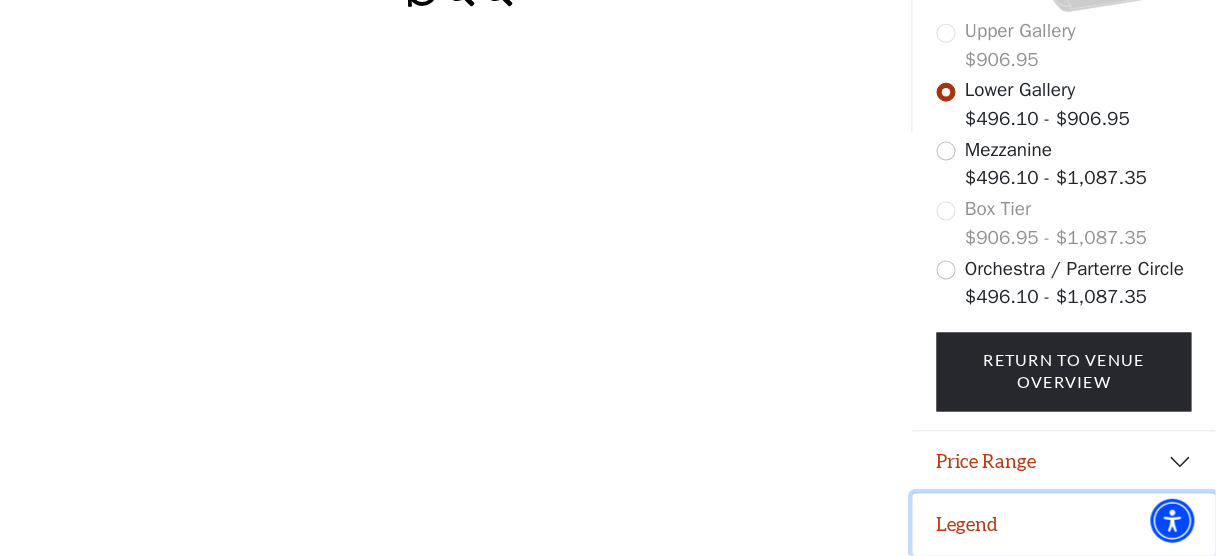 click on "Legend" at bounding box center [1064, 525] 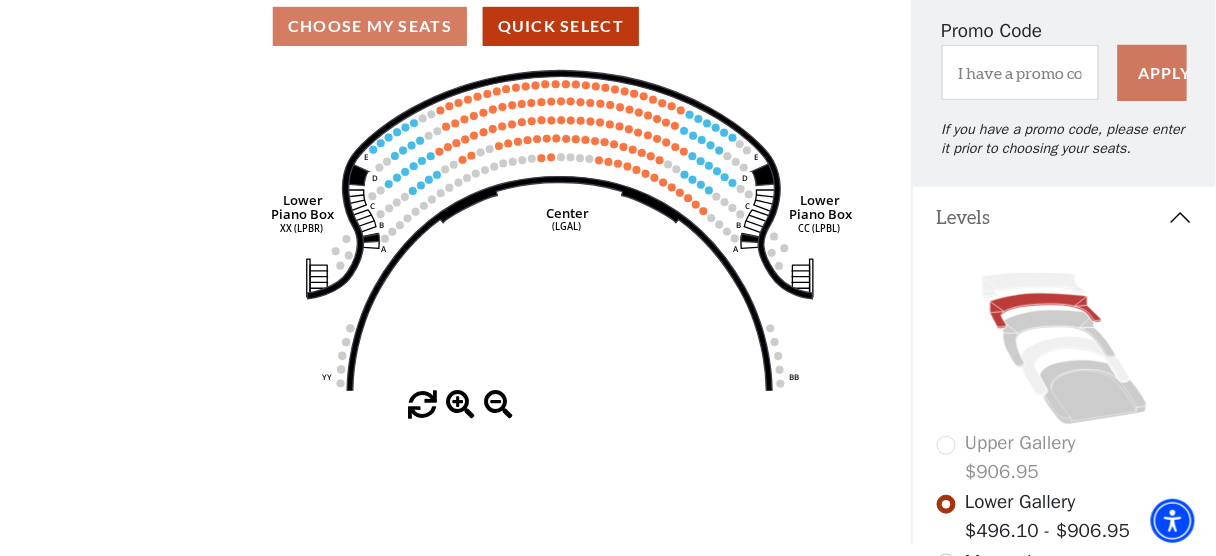 scroll, scrollTop: 164, scrollLeft: 0, axis: vertical 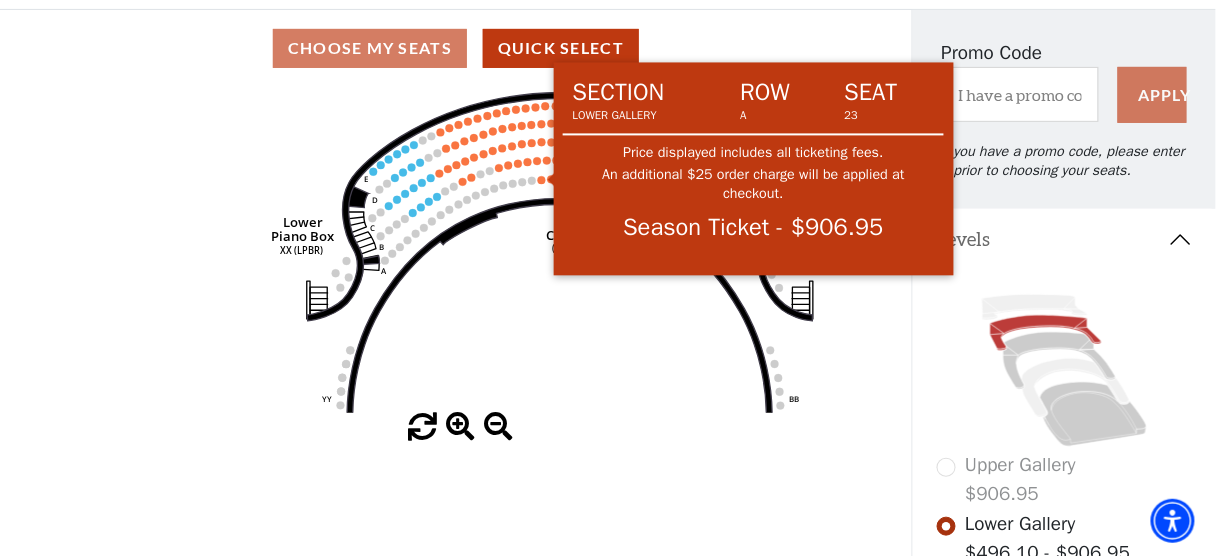 click 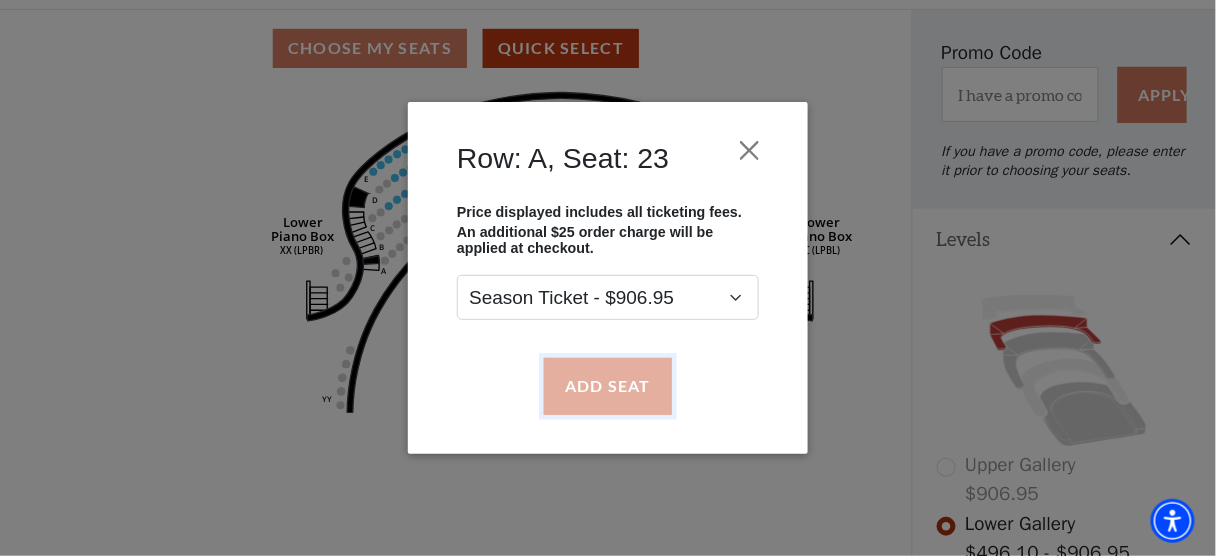 click on "Add Seat" at bounding box center (608, 386) 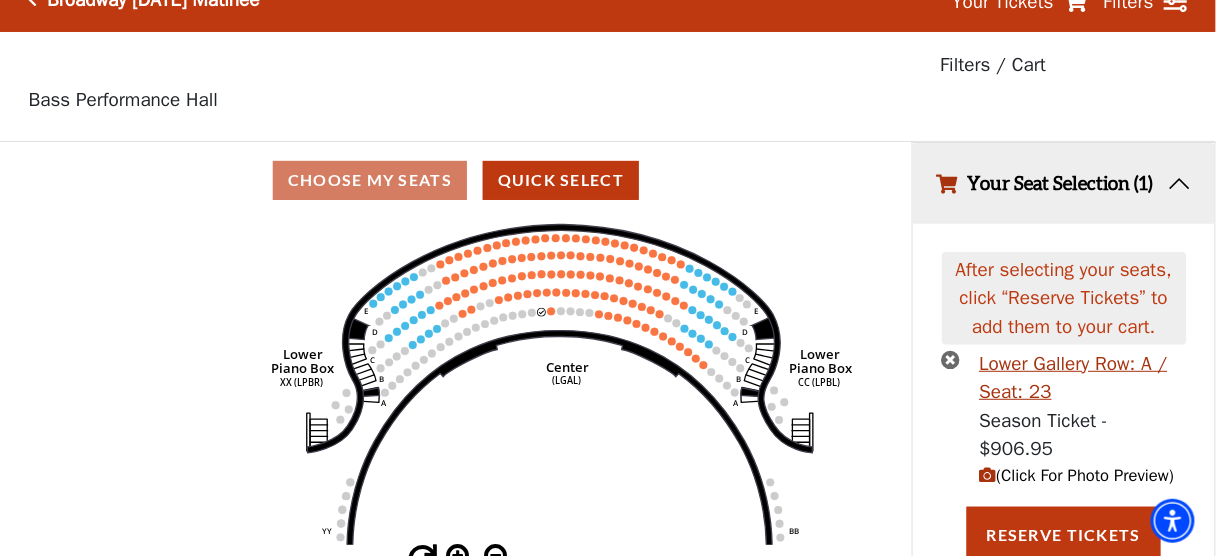 scroll, scrollTop: 55, scrollLeft: 0, axis: vertical 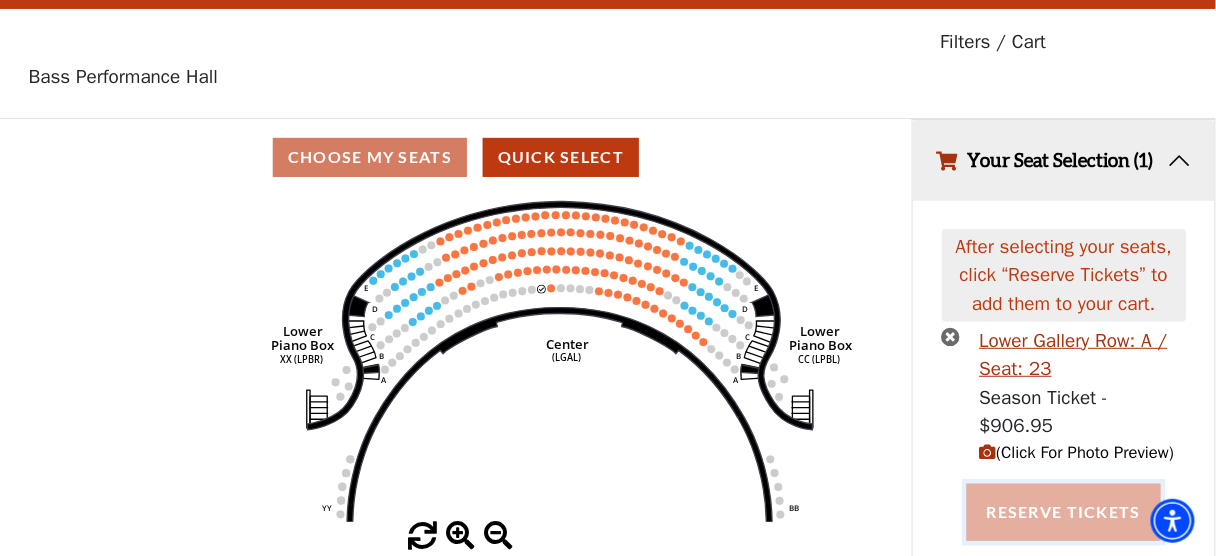 click on "Reserve Tickets" at bounding box center (1064, 512) 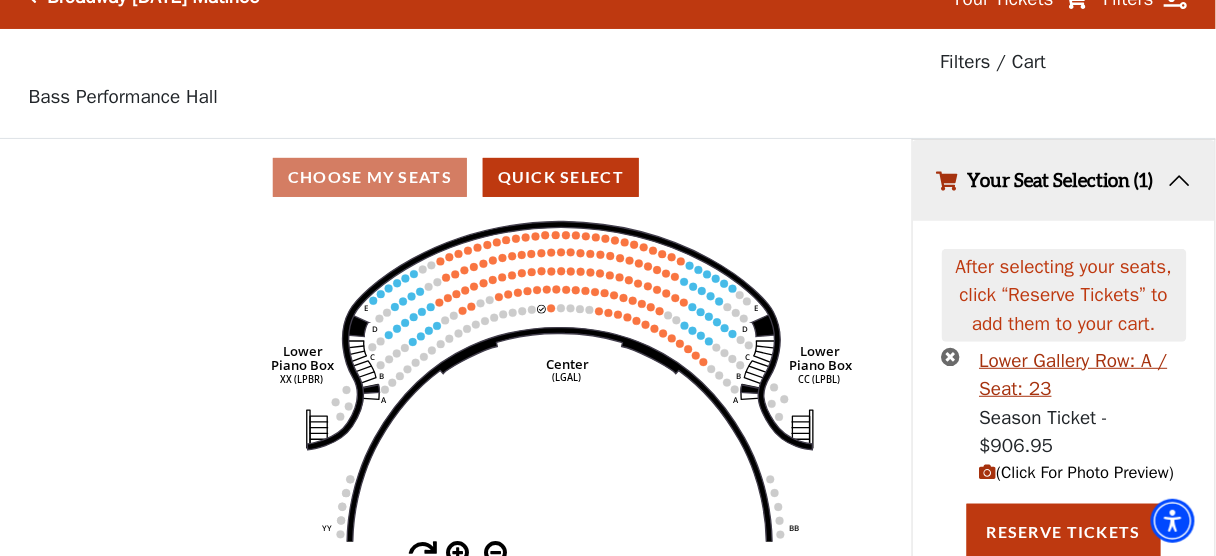 scroll, scrollTop: 55, scrollLeft: 0, axis: vertical 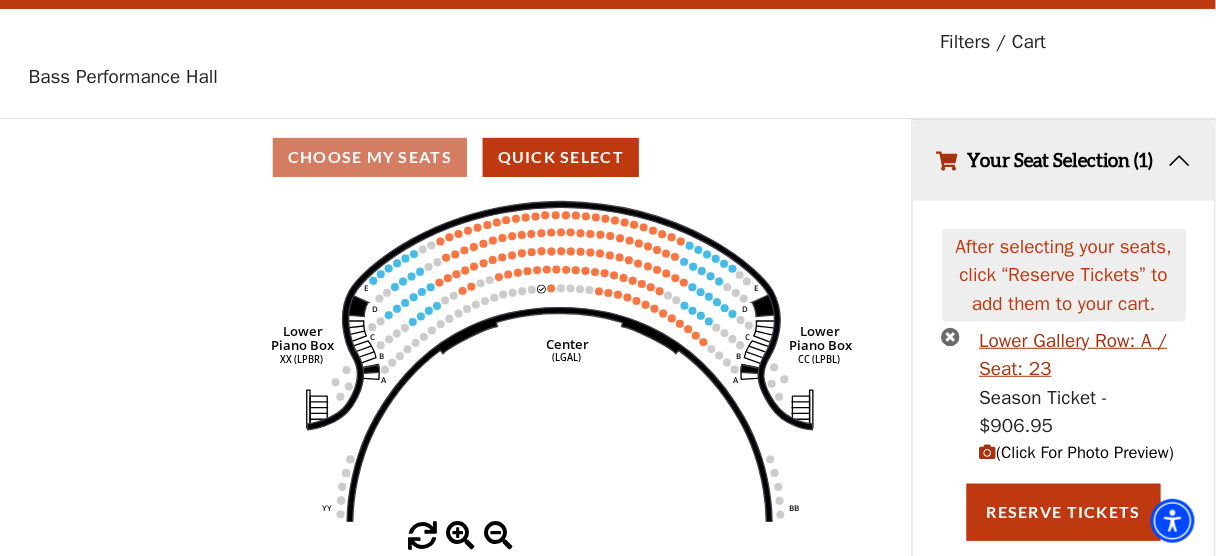 click 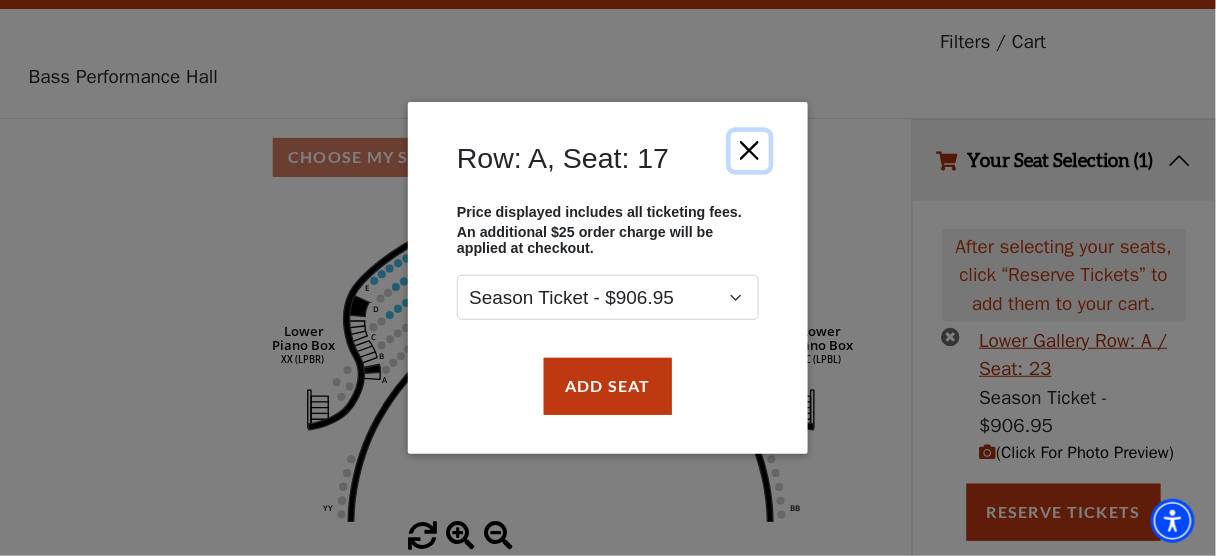 click at bounding box center (750, 151) 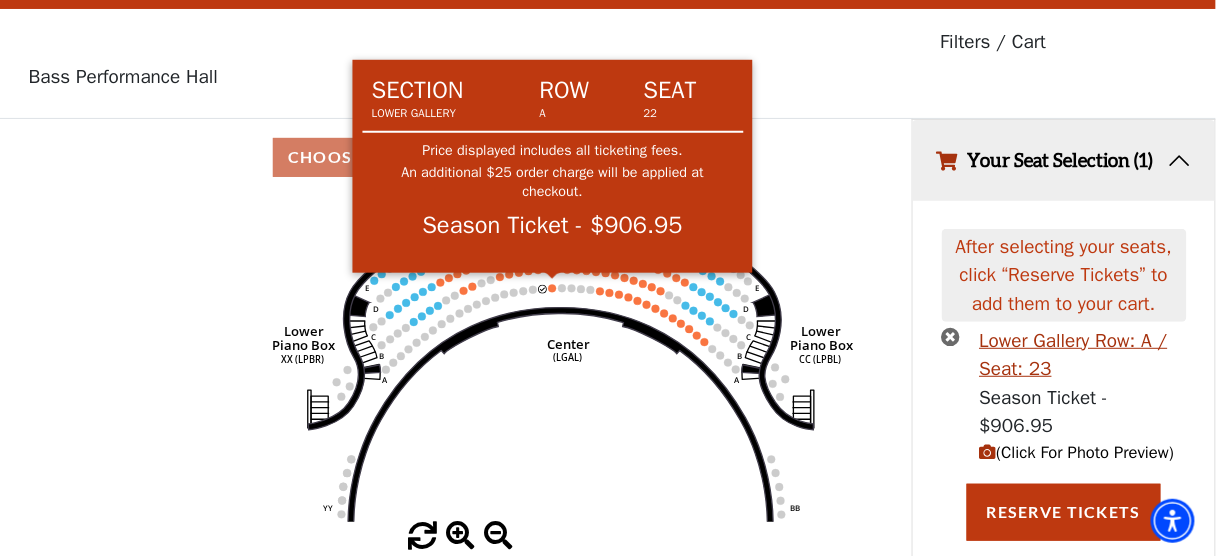 click 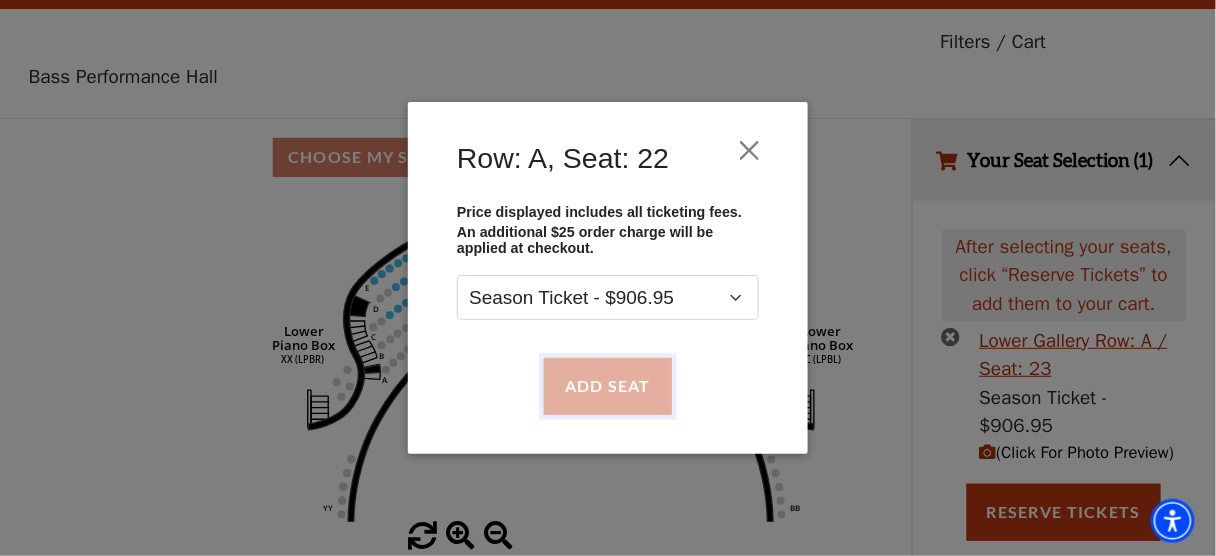 click on "Add Seat" at bounding box center (608, 386) 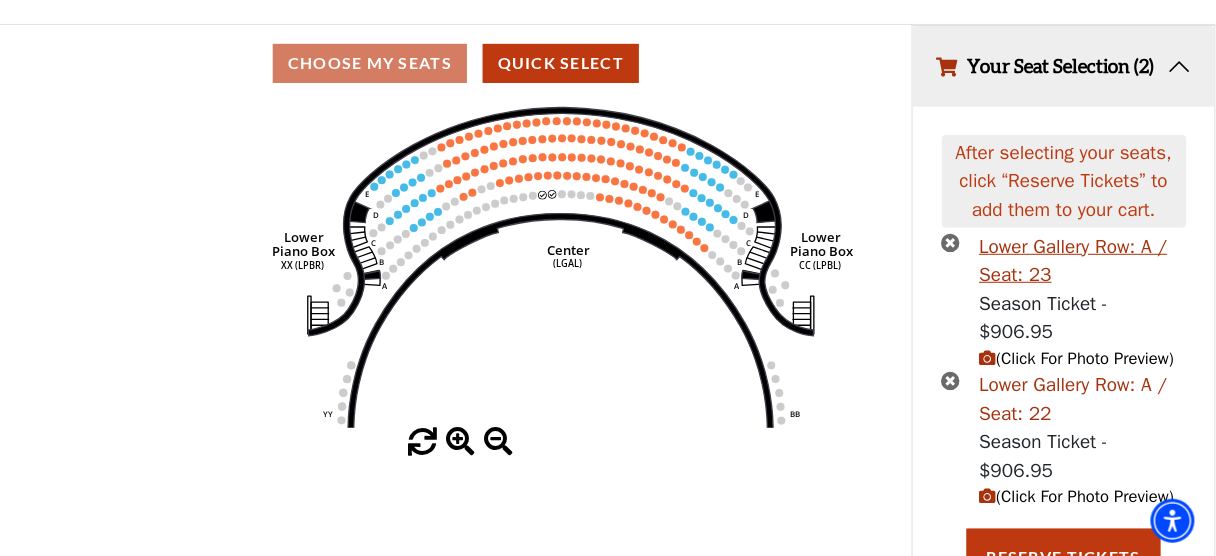 scroll, scrollTop: 165, scrollLeft: 0, axis: vertical 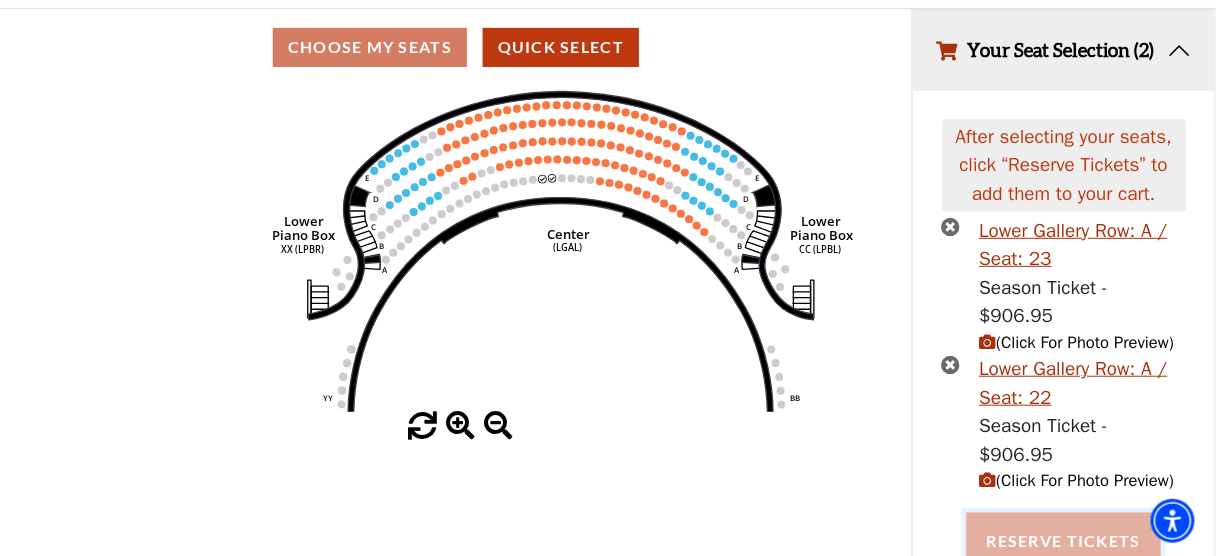 click on "Reserve Tickets" at bounding box center [1064, 541] 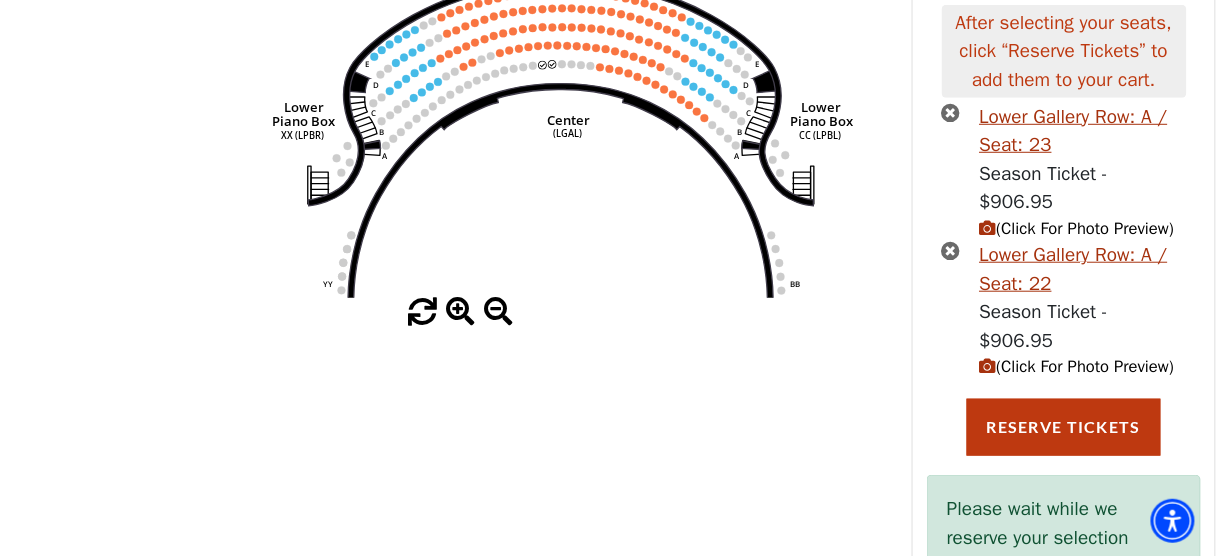 scroll, scrollTop: 280, scrollLeft: 0, axis: vertical 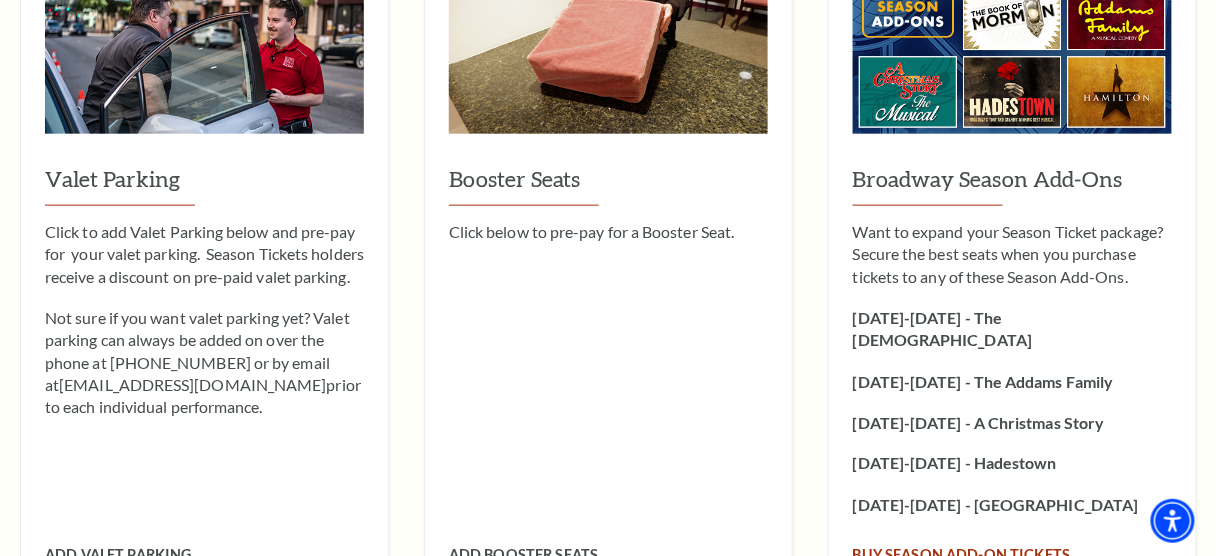 click on "Buy Season Add-On tickets" at bounding box center (962, 555) 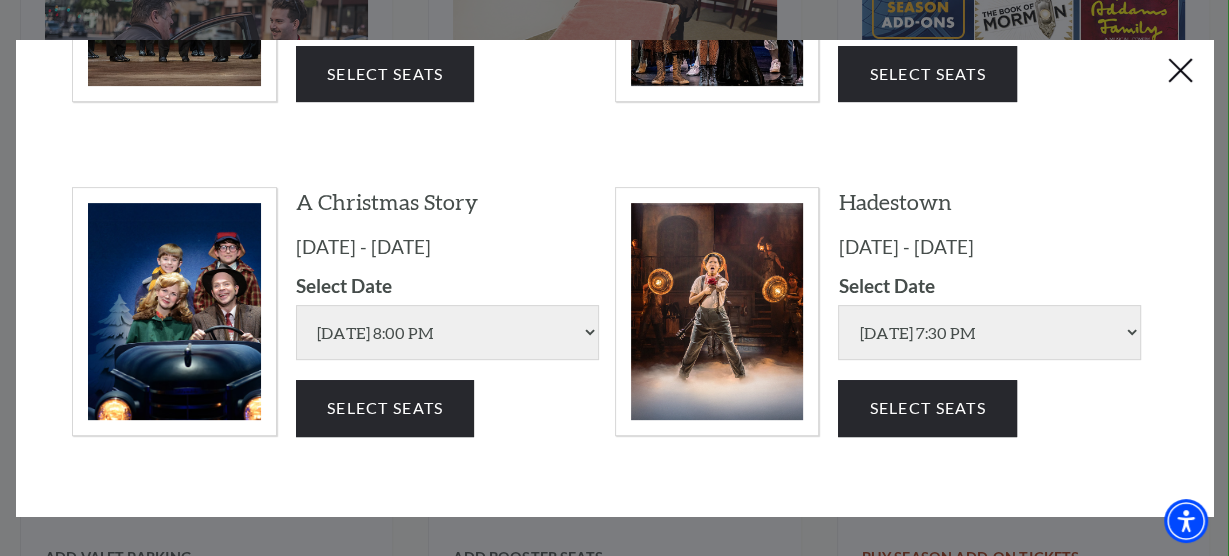 scroll, scrollTop: 560, scrollLeft: 0, axis: vertical 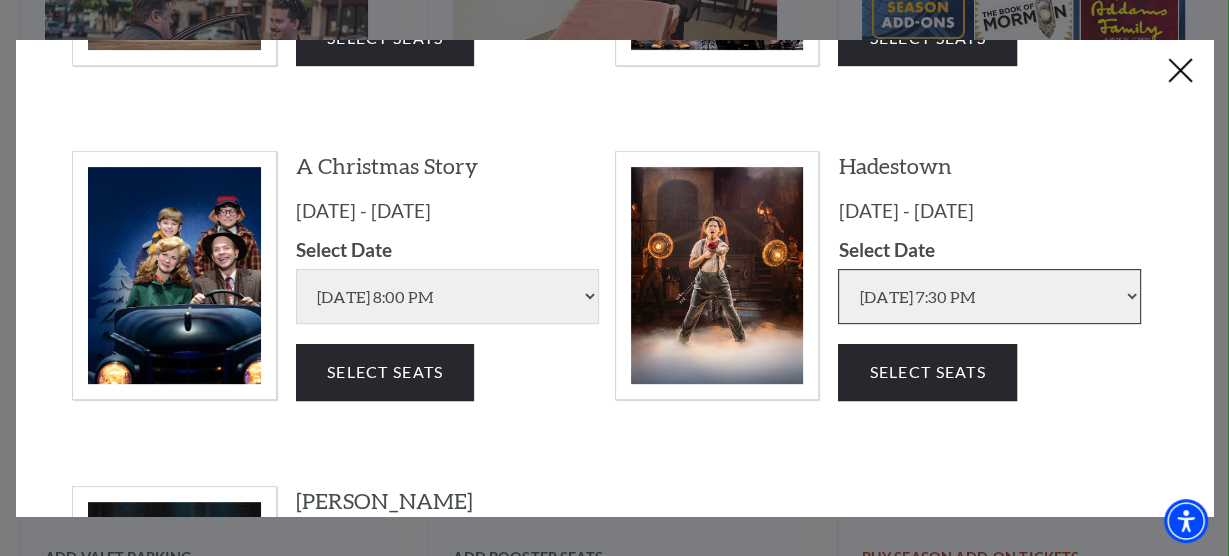 click on "Friday Jun 05 2026 | 7:30 PM
Saturday Jun 06 2026 | 1:30 PM
Saturday Jun 06 2026 | 7:30 PM
Sunday Jun 07 2026 | 1:30 PM
Sunday Jun 07 2026 | 6:30 PM" at bounding box center [989, 296] 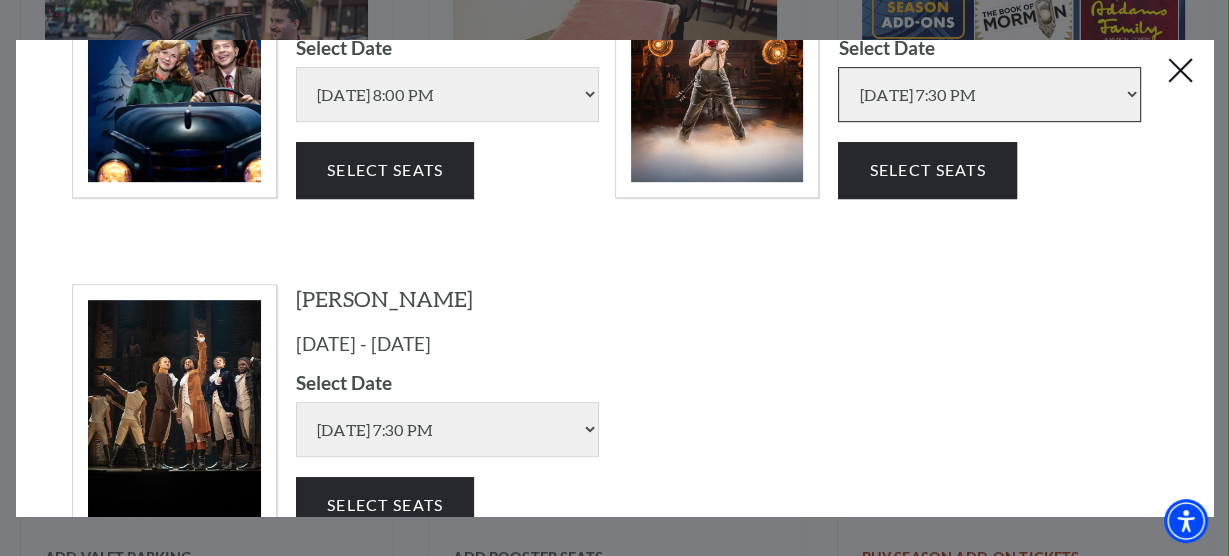 scroll, scrollTop: 800, scrollLeft: 0, axis: vertical 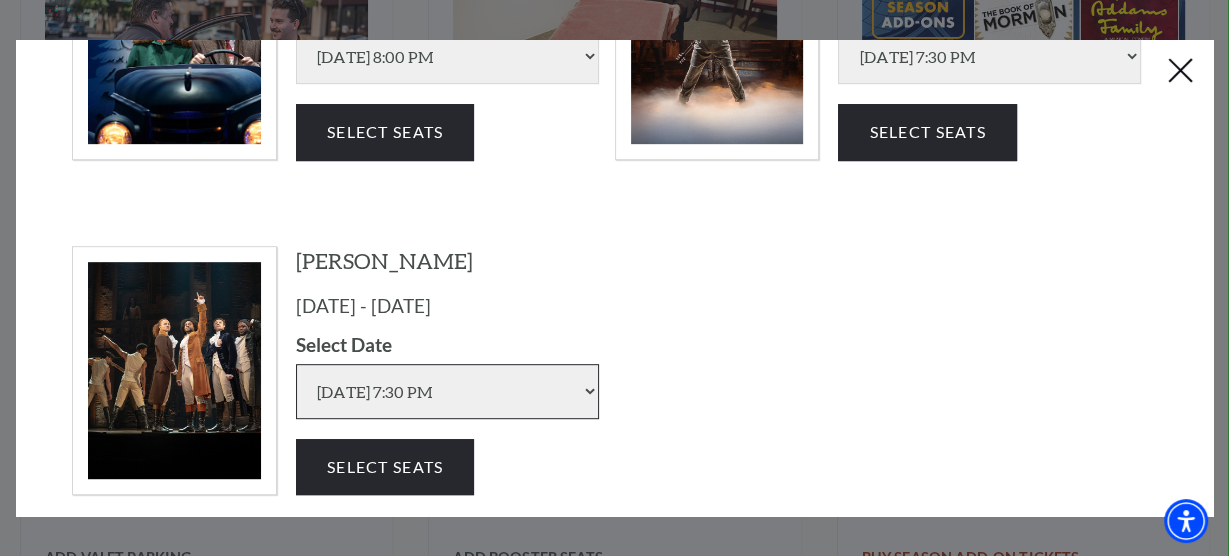 click on "Wednesday Jul 15 2026 | 7:30 PM
Thursday Jul 16 2026 | 1:30 PM
Thursday Jul 16 2026 | 7:30 PM
Friday Jul 17 2026 | 7:30 PM
Saturday Jul 18 2026 | 1:30 PM
Saturday Jul 18 2026 | 7:30 PM
Sunday Jul 19 2026 | 1:30 PM
Sunday Jul 19 2026 | 7:30 PM
Tuesday Jul 21 2026 | 7:30 PM
Wednesday Jul 22 2026 | 7:30 PM
Thursday Jul 23 2026 | 7:30 PM
Friday Jul 24 2026 | 7:30 PM
Saturday Jul 25 2026 | 1:30 PM Saturday Jul 25 2026 | 7:30 PM" at bounding box center [447, 391] 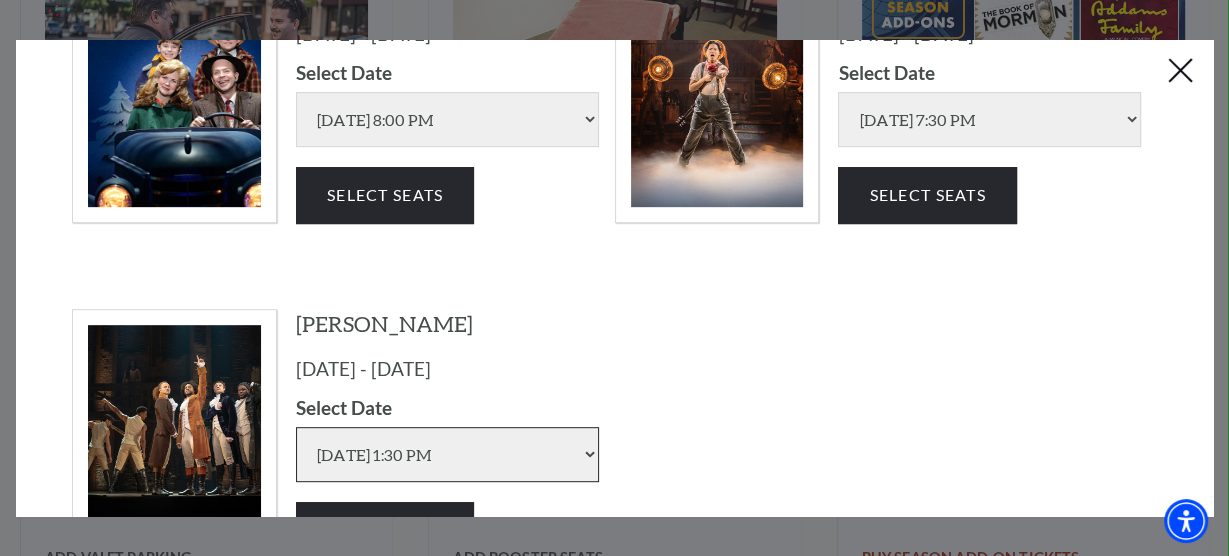 scroll, scrollTop: 640, scrollLeft: 0, axis: vertical 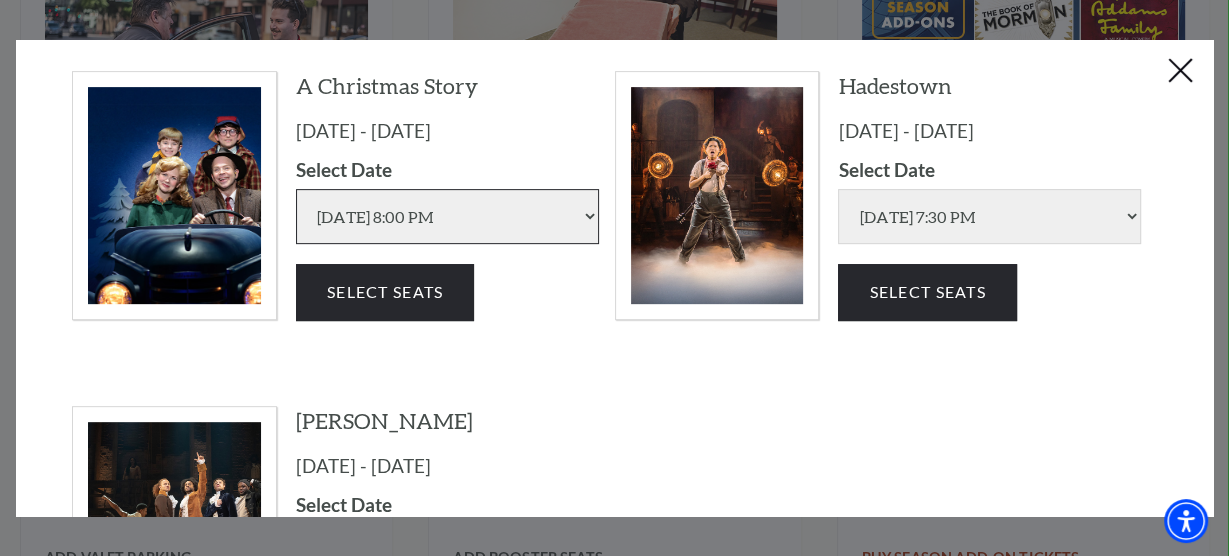 click on "Friday Dec 05 2025 | 8:00 PM
Saturday Dec 06 2025 | 1:30 PM
Saturday Dec 06 2025 | 7:30 PM
Sunday Dec 07 2025 | 1:30 PM
Sunday Dec 07 2025 | 6:30 PM" at bounding box center [447, 216] 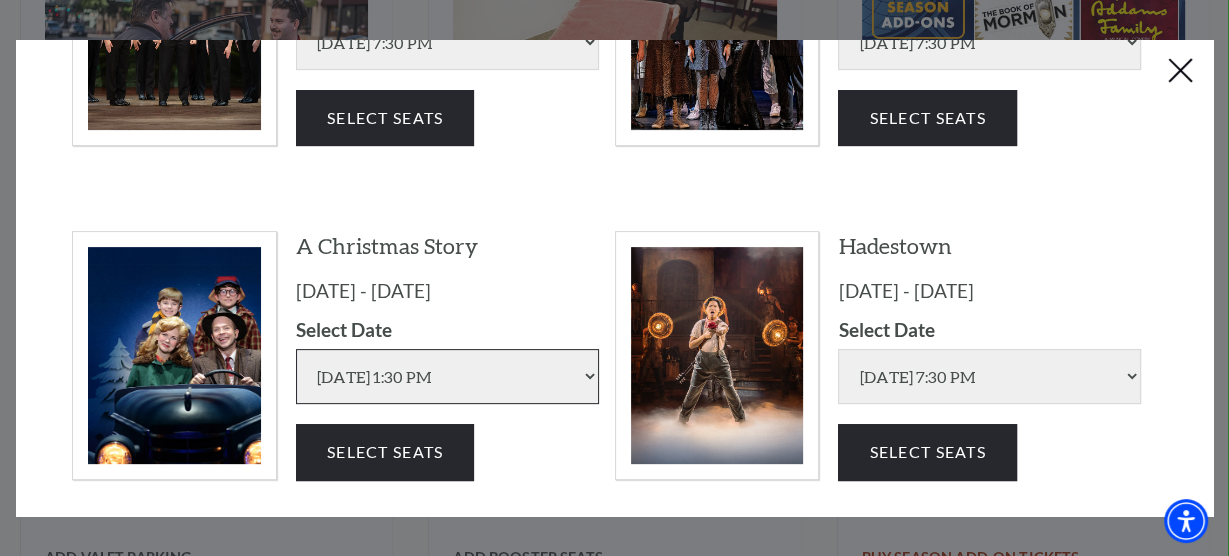scroll, scrollTop: 640, scrollLeft: 0, axis: vertical 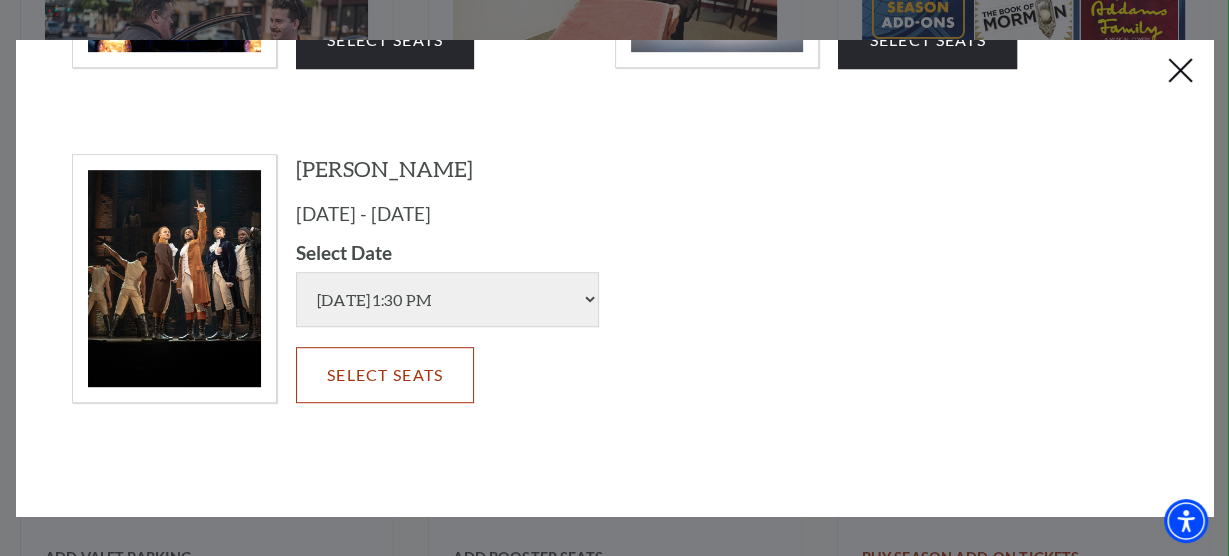 click on "Select Seats" at bounding box center [385, 375] 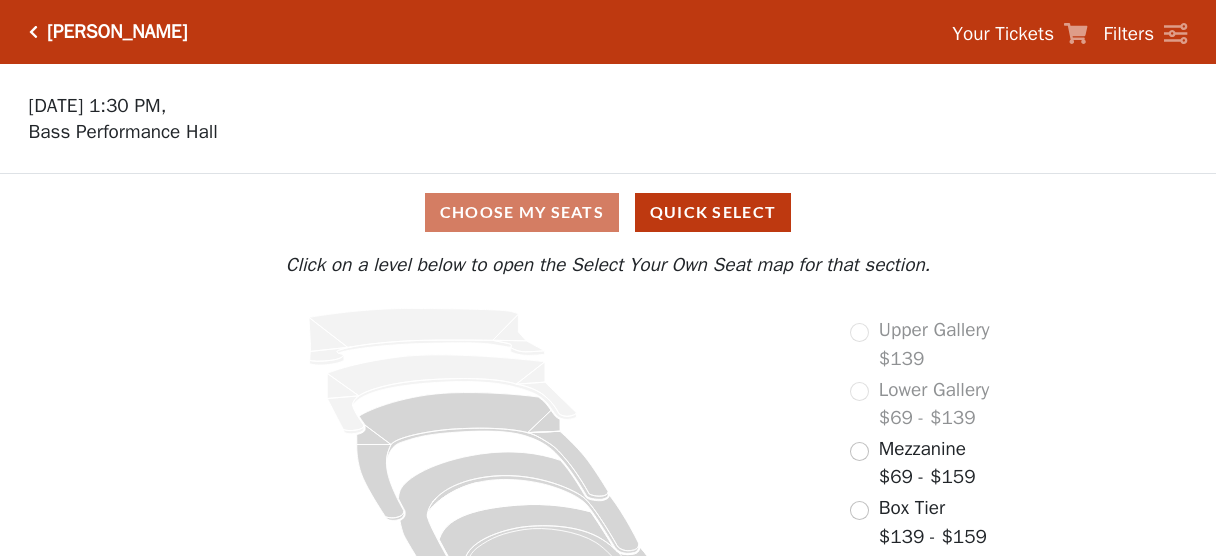 scroll, scrollTop: 0, scrollLeft: 0, axis: both 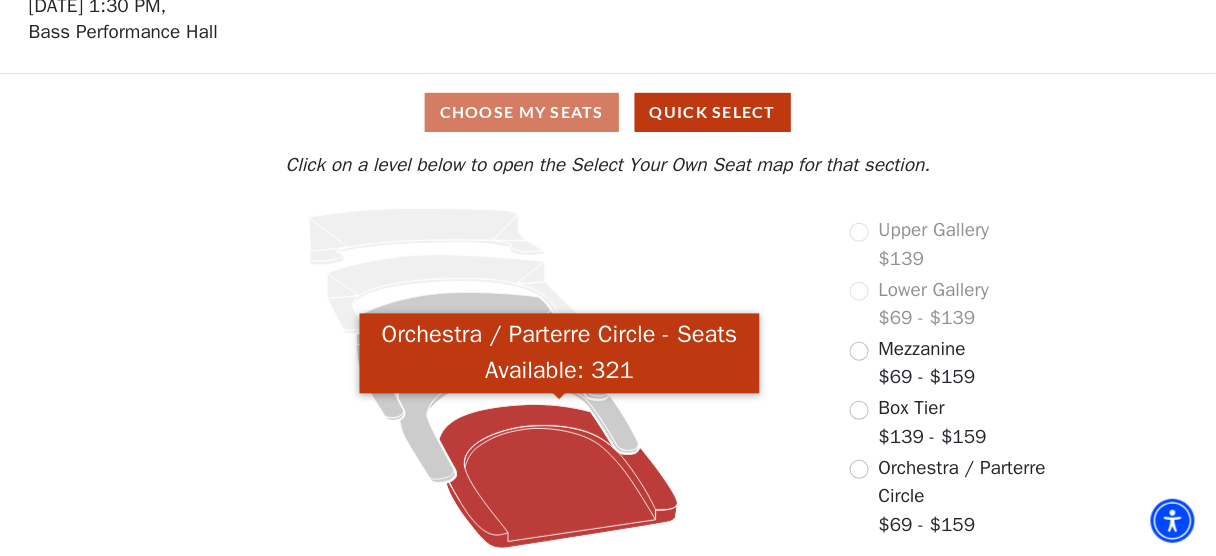 click 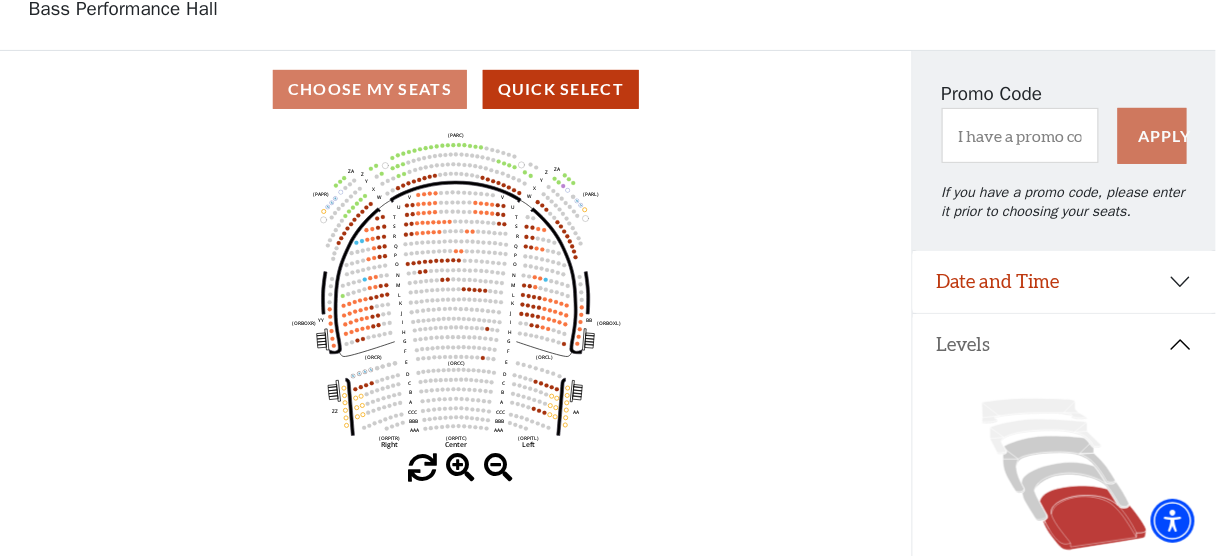 scroll, scrollTop: 160, scrollLeft: 0, axis: vertical 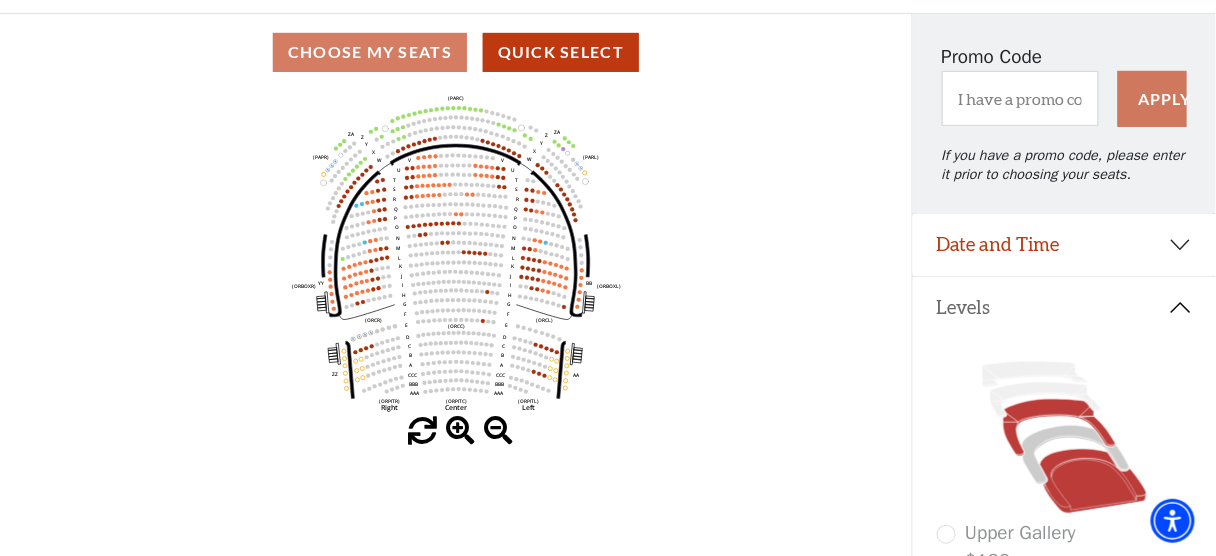 click 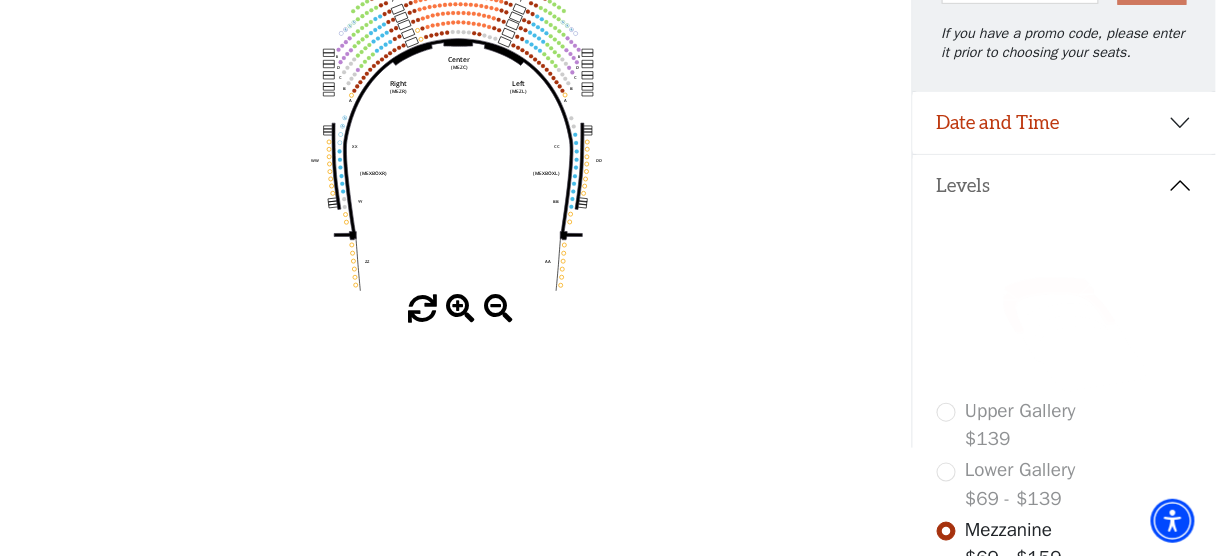 scroll, scrollTop: 332, scrollLeft: 0, axis: vertical 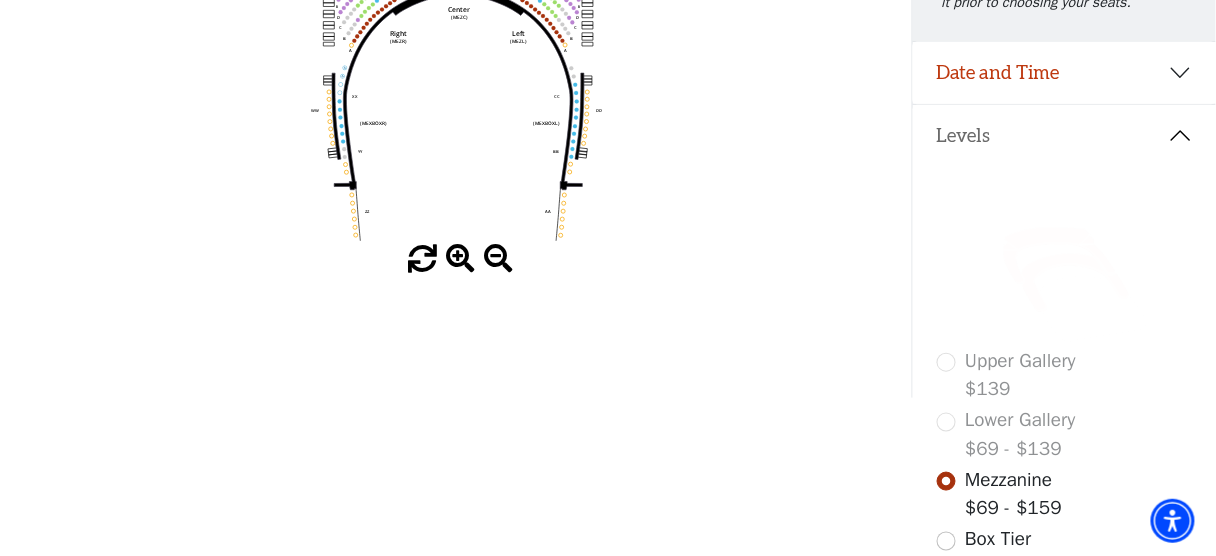 click 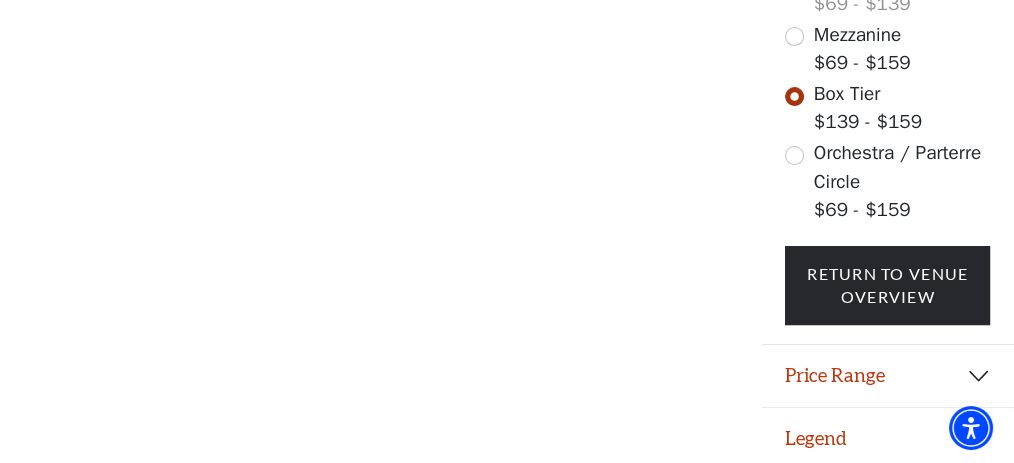 scroll, scrollTop: 764, scrollLeft: 0, axis: vertical 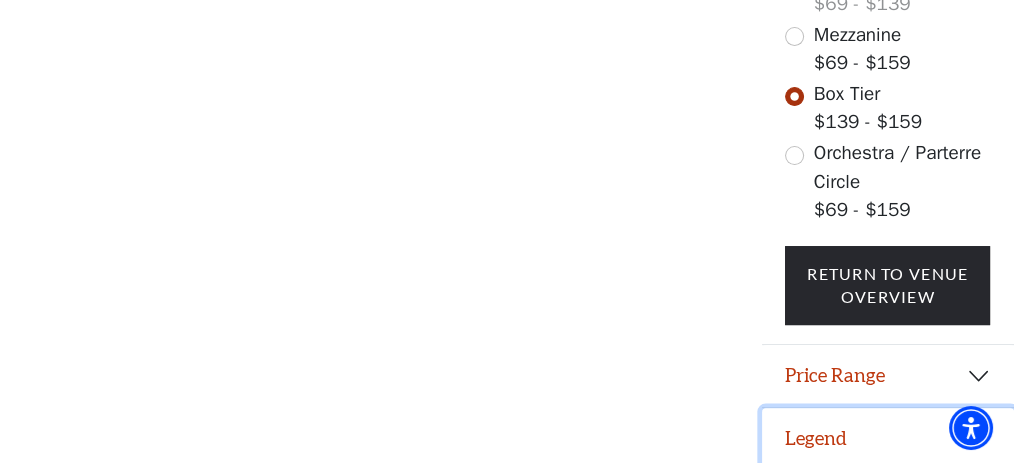 click on "Legend" at bounding box center [888, 439] 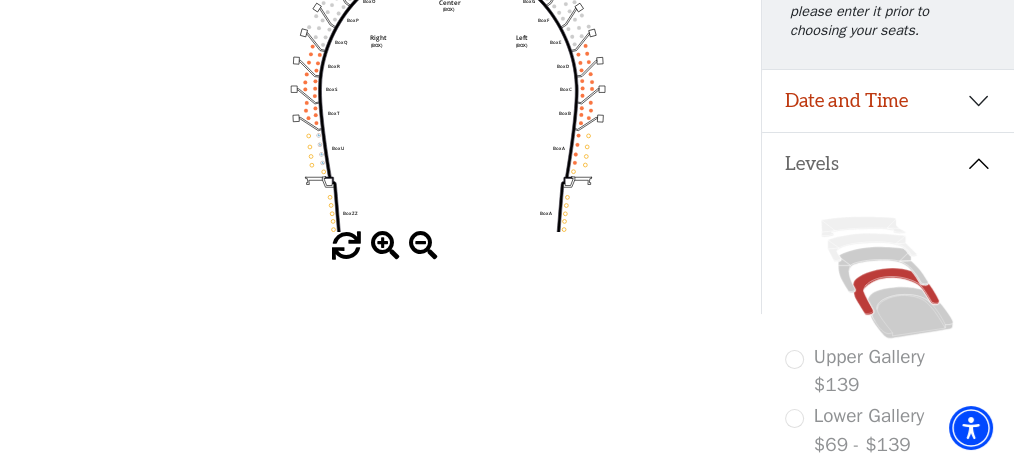 scroll, scrollTop: 98, scrollLeft: 0, axis: vertical 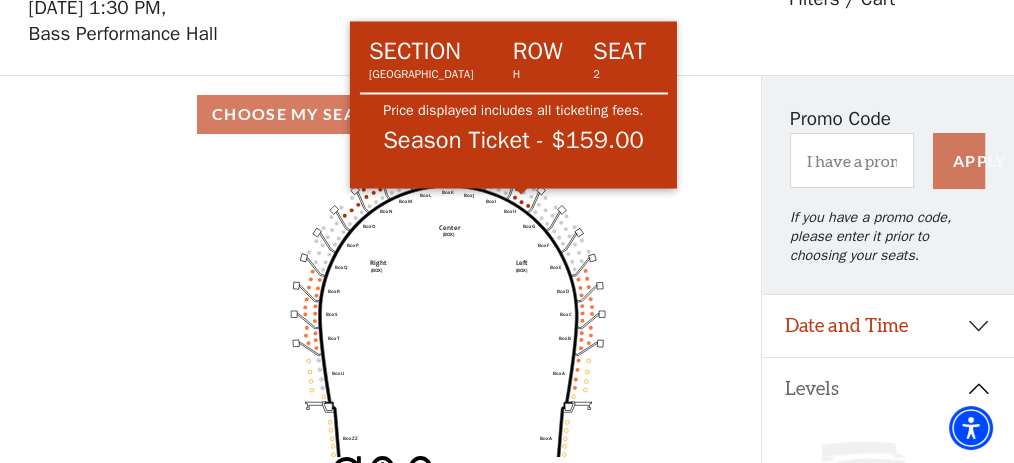 click 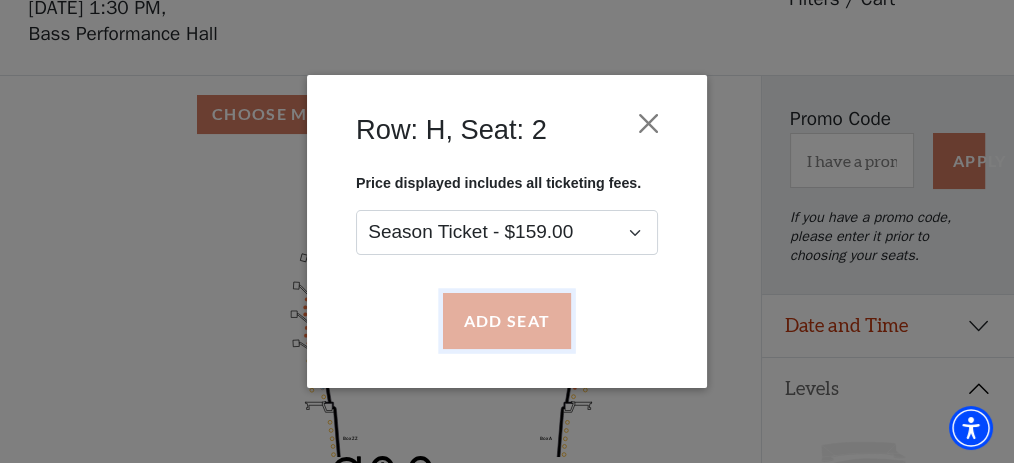 click on "Add Seat" at bounding box center [507, 321] 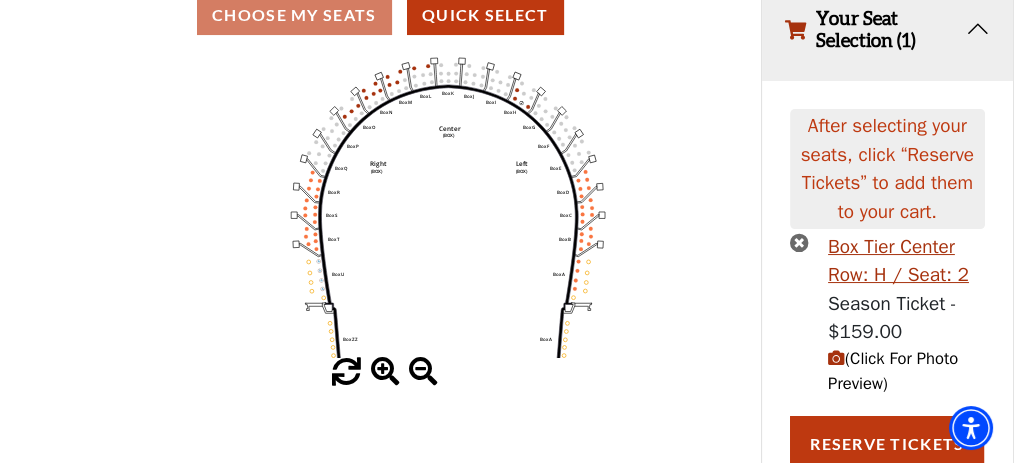 scroll, scrollTop: 201, scrollLeft: 0, axis: vertical 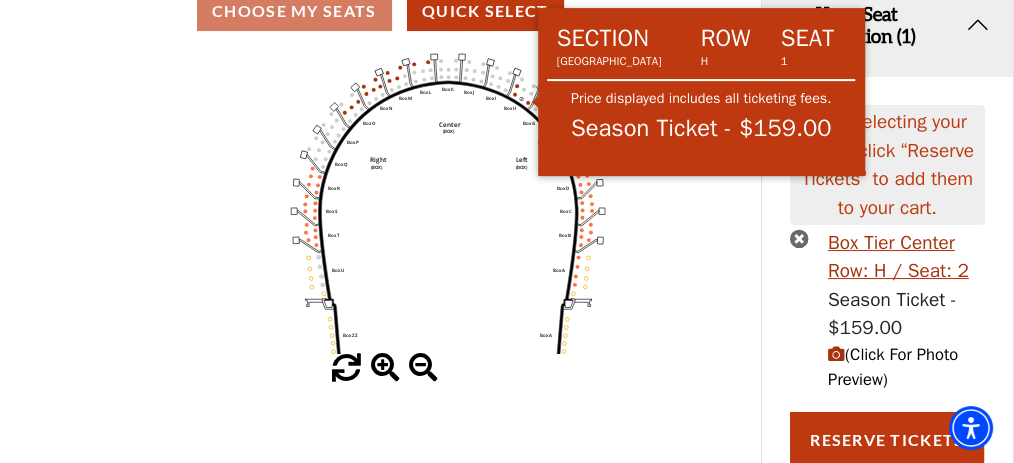 click 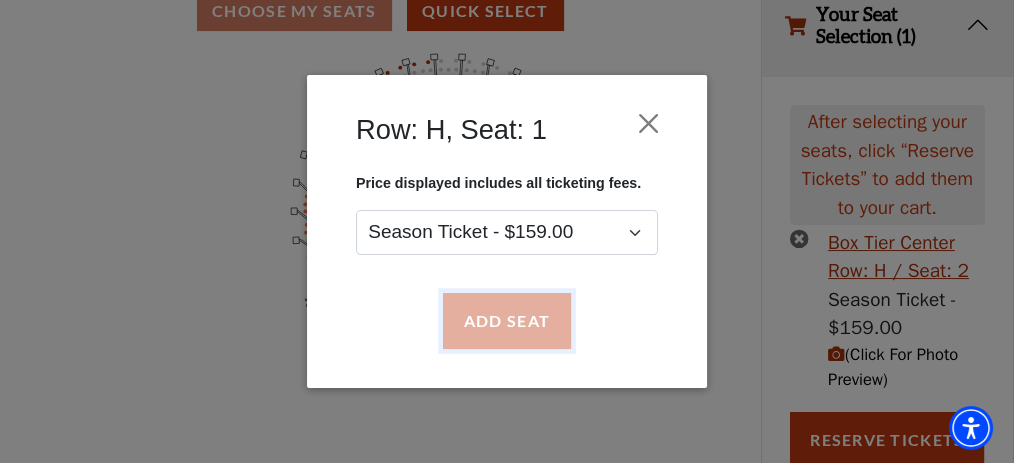 click on "Add Seat" at bounding box center (507, 321) 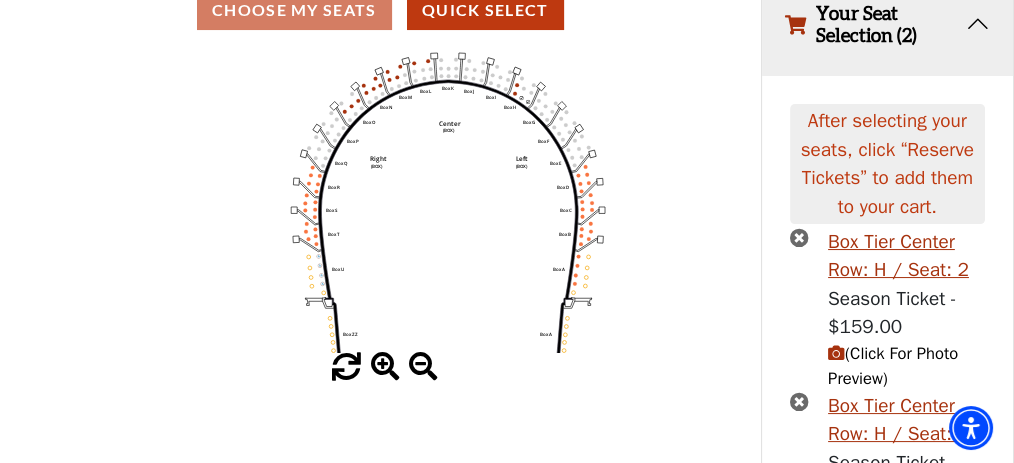 scroll, scrollTop: 0, scrollLeft: 0, axis: both 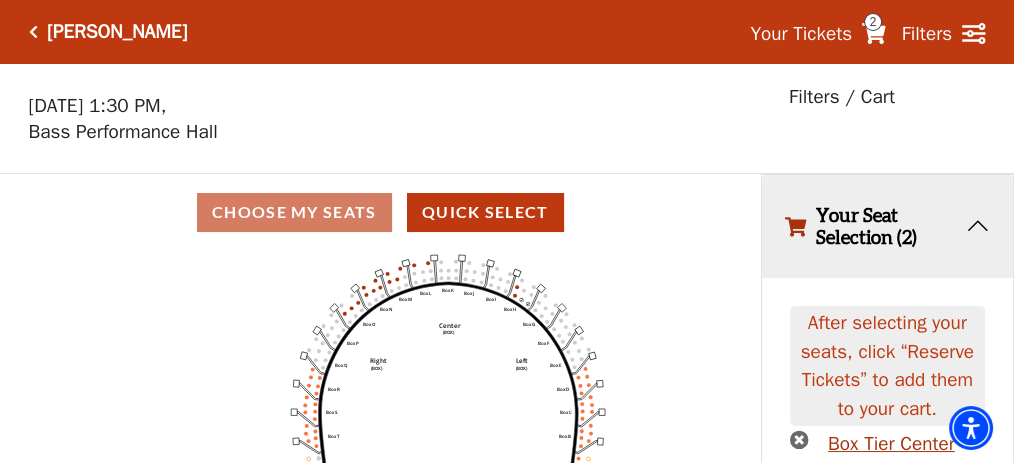 click on "Left   (BOX)   Right   (BOX)   Center   (BOX)   Box ZZ   Box U   Box T   Box S   Box R   Box Q   Box P   Box O   Box N   Box M   Box L   Box A   Box A   Box B   Box C   Box D   Box E   Box F   Box G   Box H   Box I   Box J   Box K" 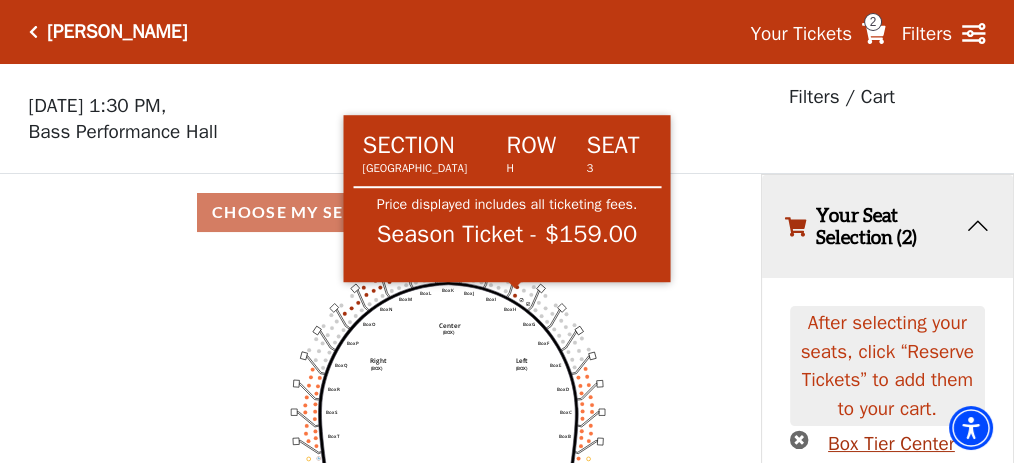 click 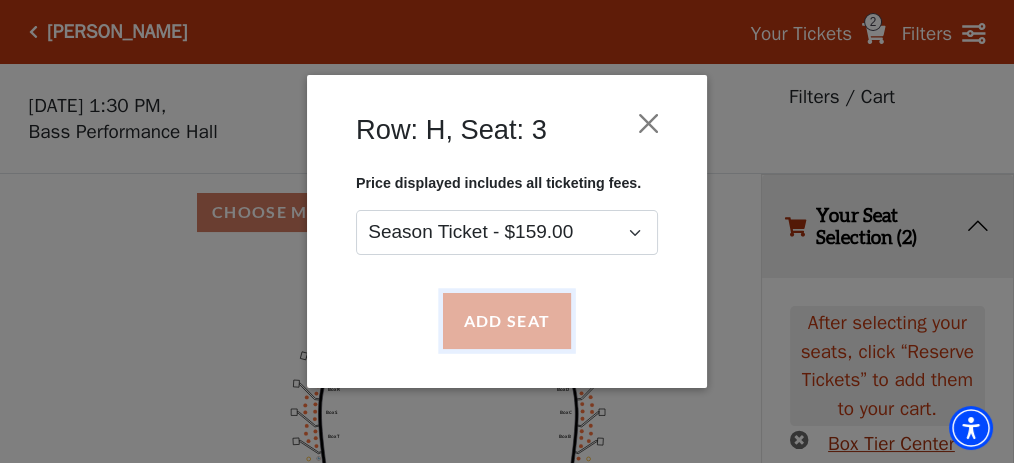 click on "Add Seat" at bounding box center (507, 321) 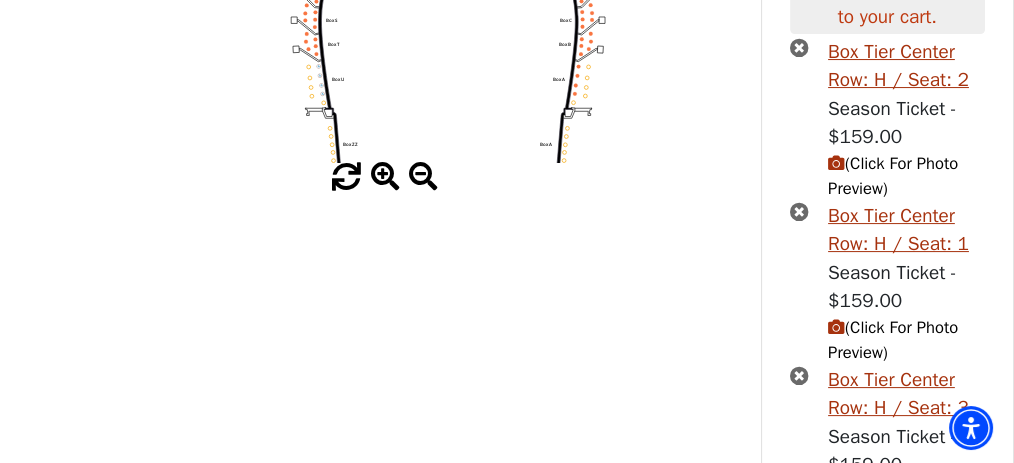 scroll, scrollTop: 577, scrollLeft: 0, axis: vertical 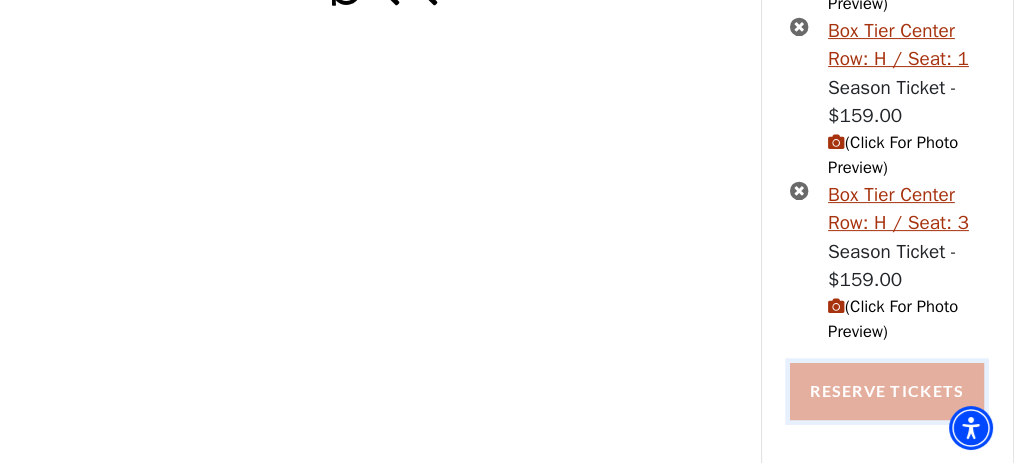 click on "Reserve Tickets" at bounding box center [887, 391] 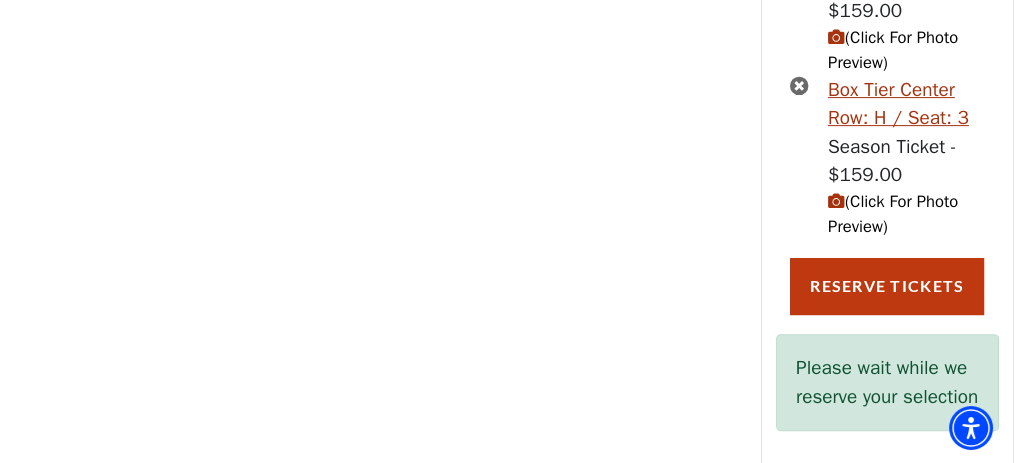 scroll, scrollTop: 691, scrollLeft: 0, axis: vertical 